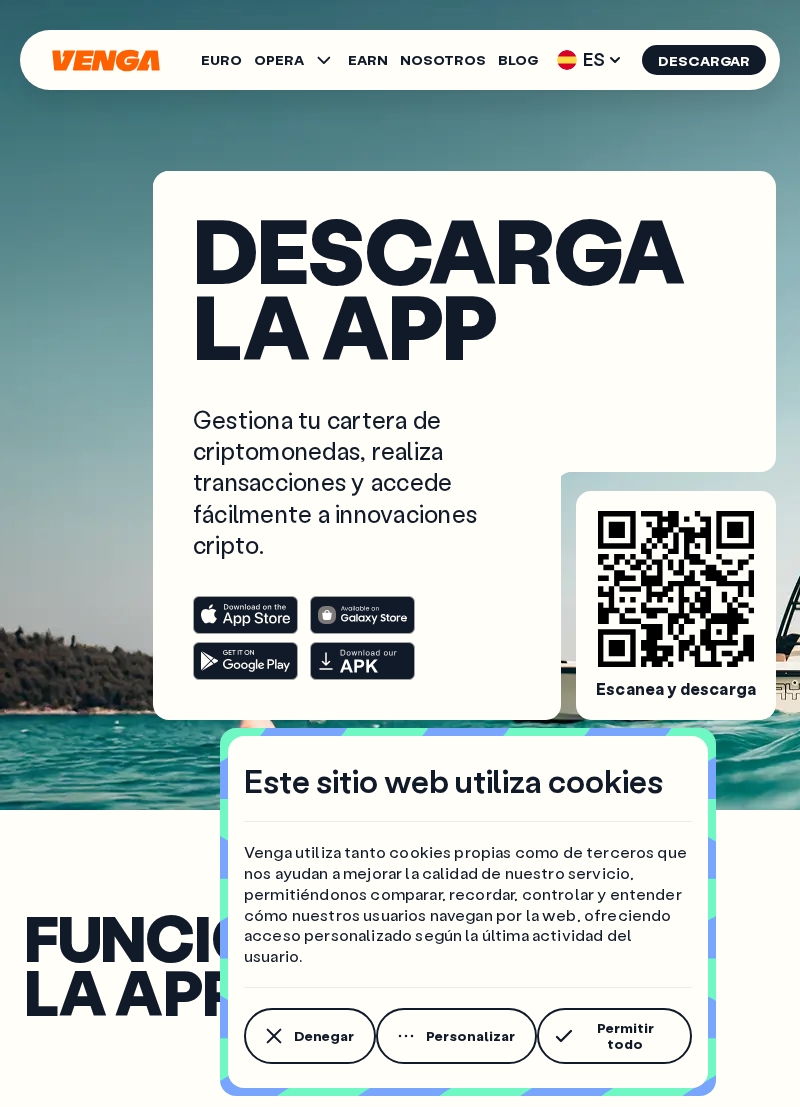 scroll, scrollTop: 0, scrollLeft: 0, axis: both 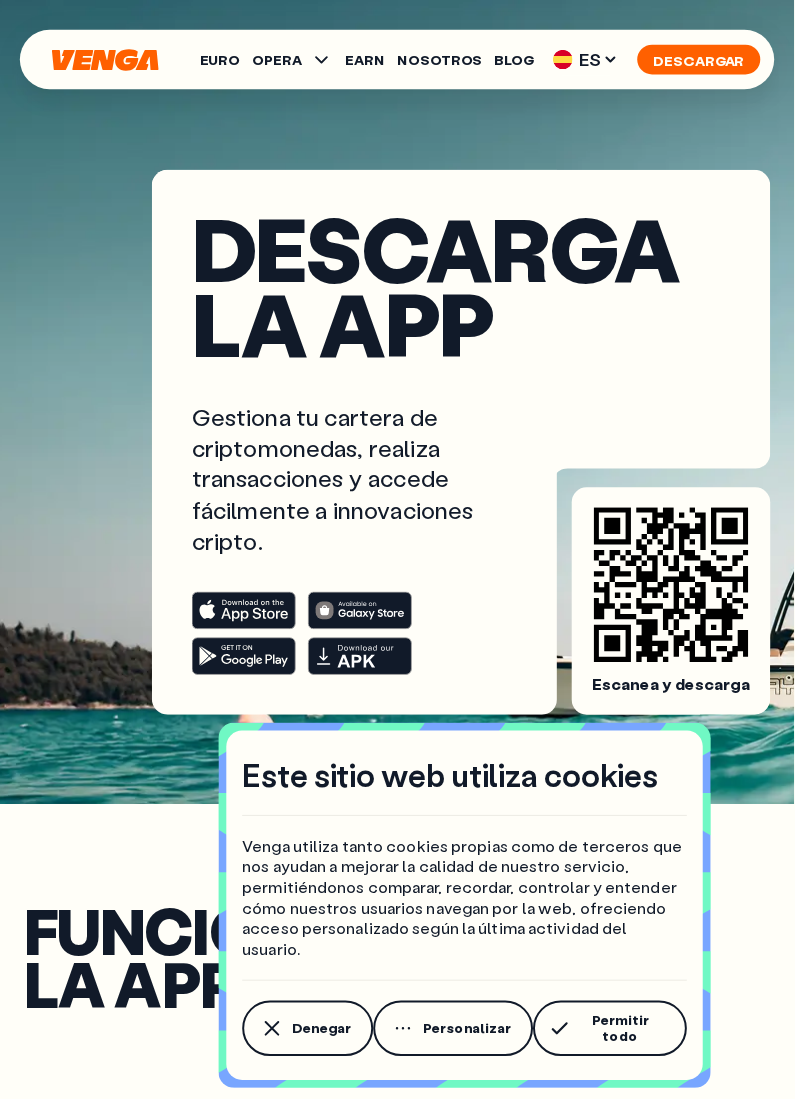 click on "Descargar" at bounding box center (704, 60) 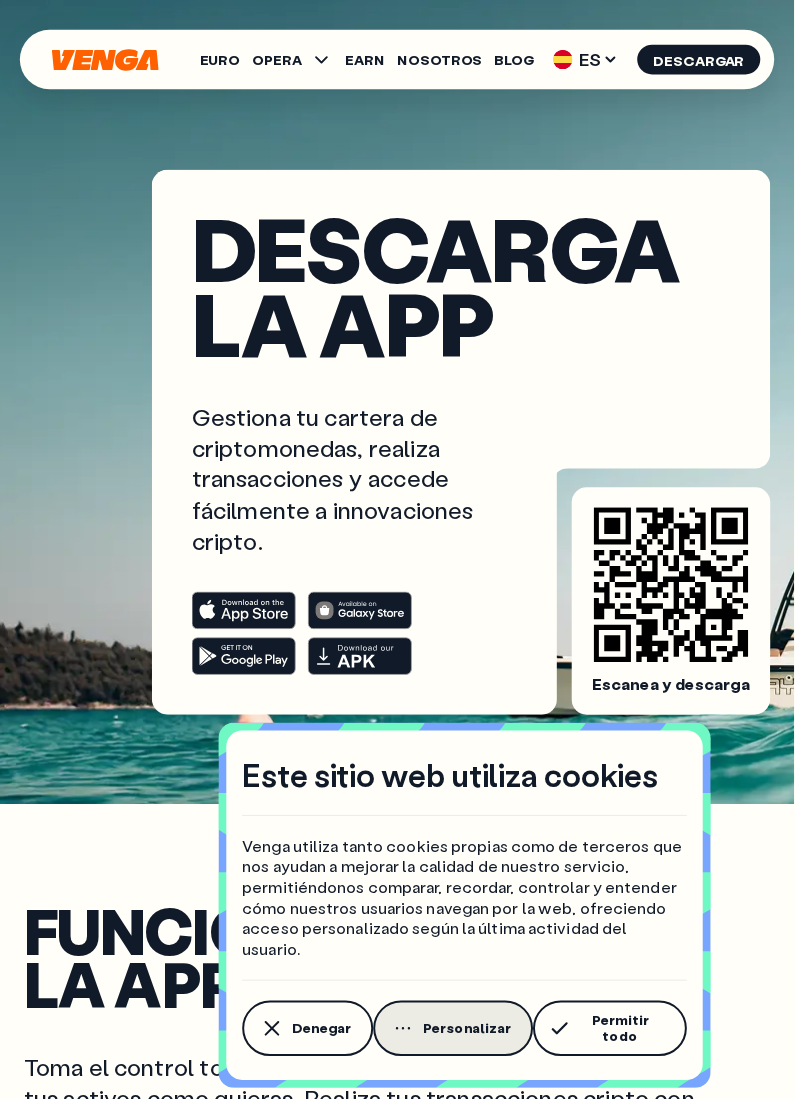 click on "Personalizar" at bounding box center (470, 1036) 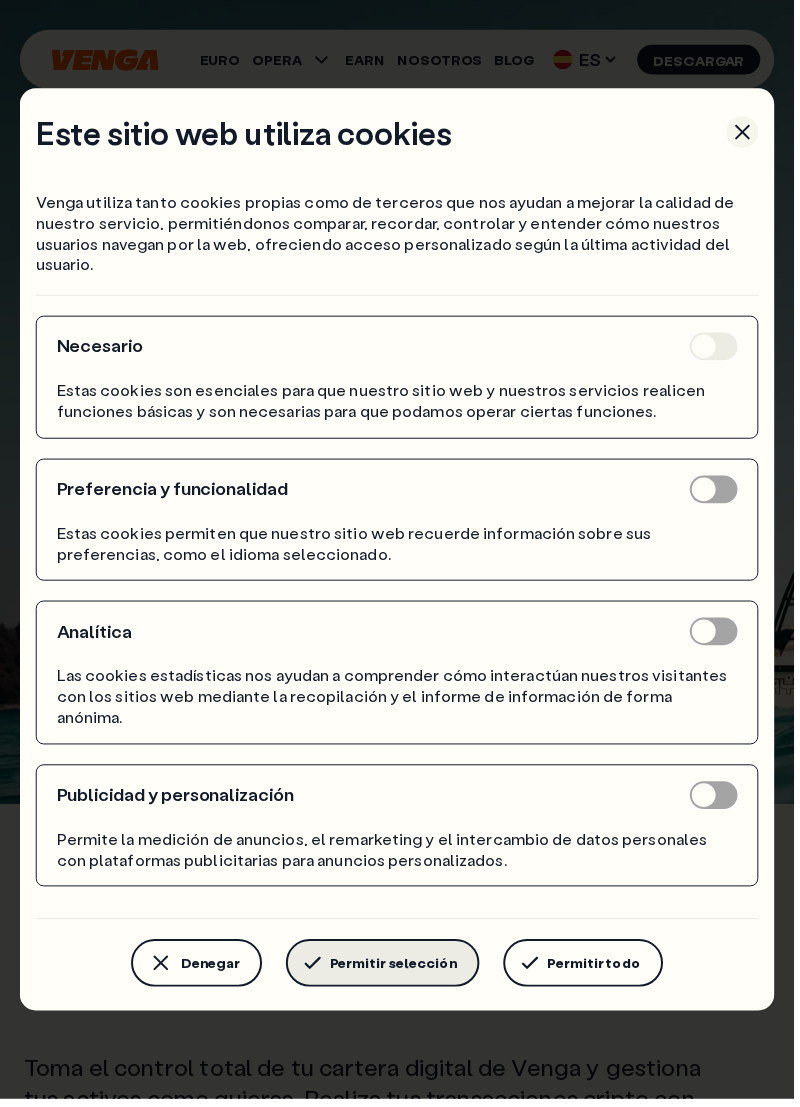 click on "Permitir selección" at bounding box center [396, 970] 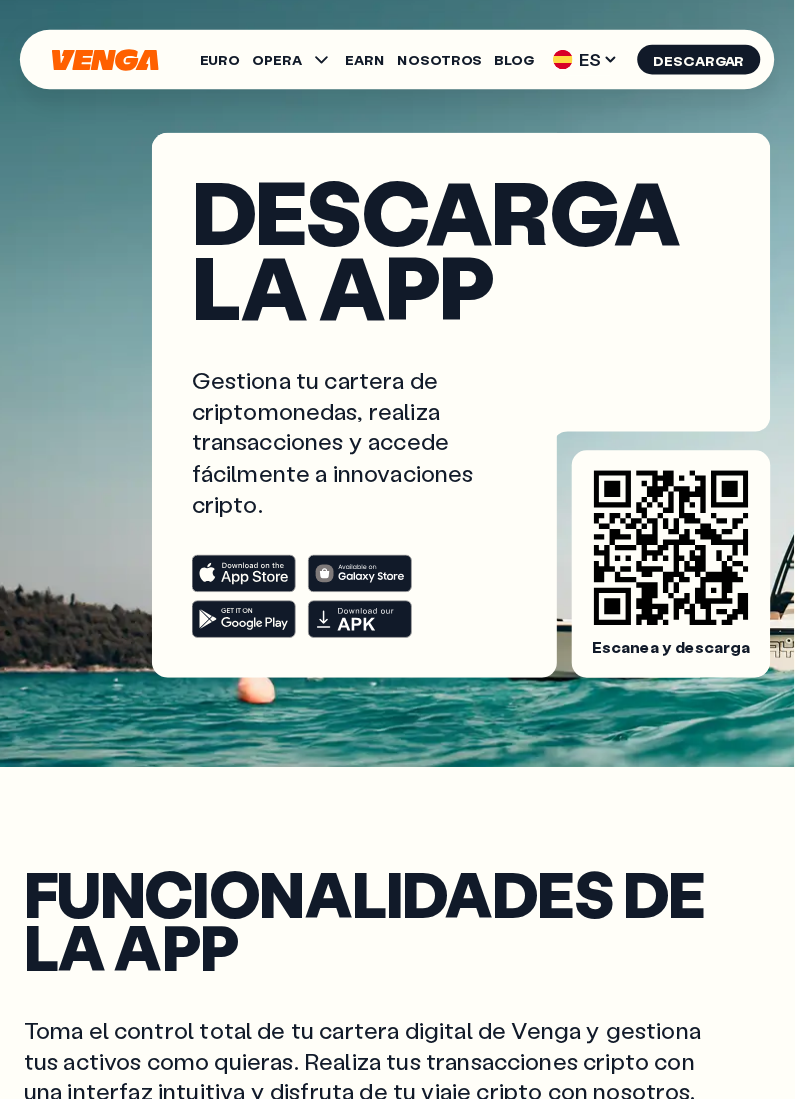 scroll, scrollTop: 37, scrollLeft: 0, axis: vertical 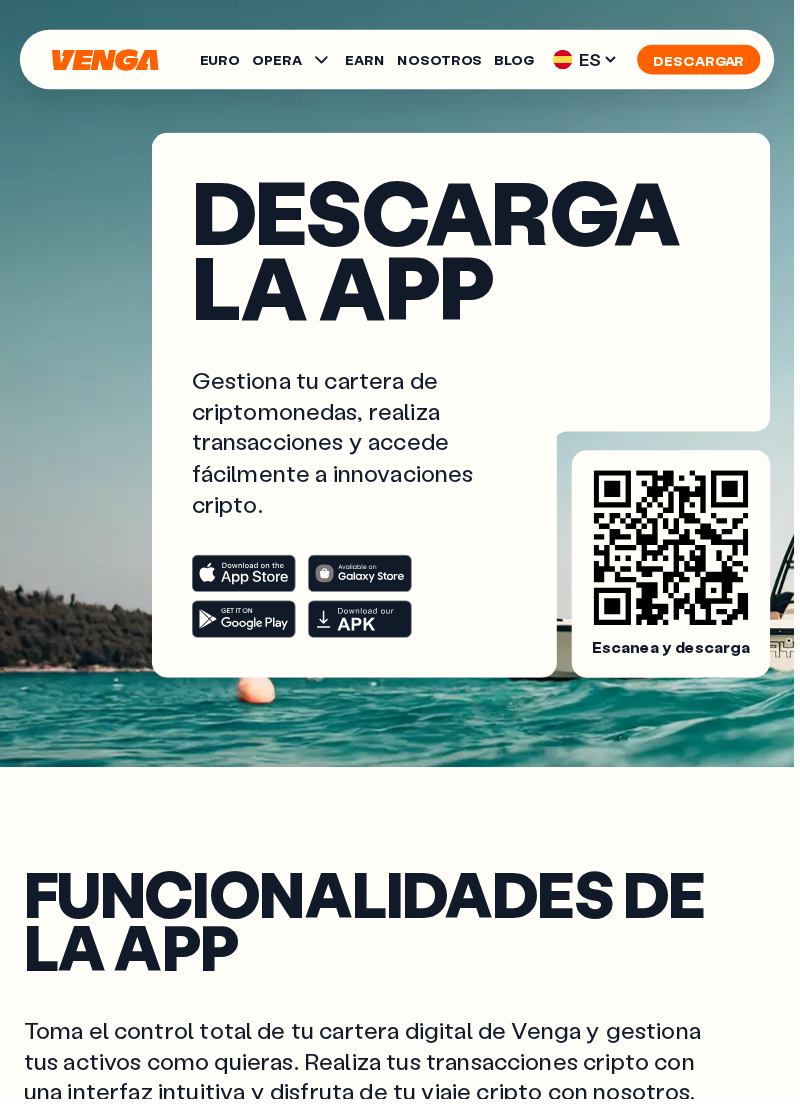 click on "Descargar" at bounding box center [704, 60] 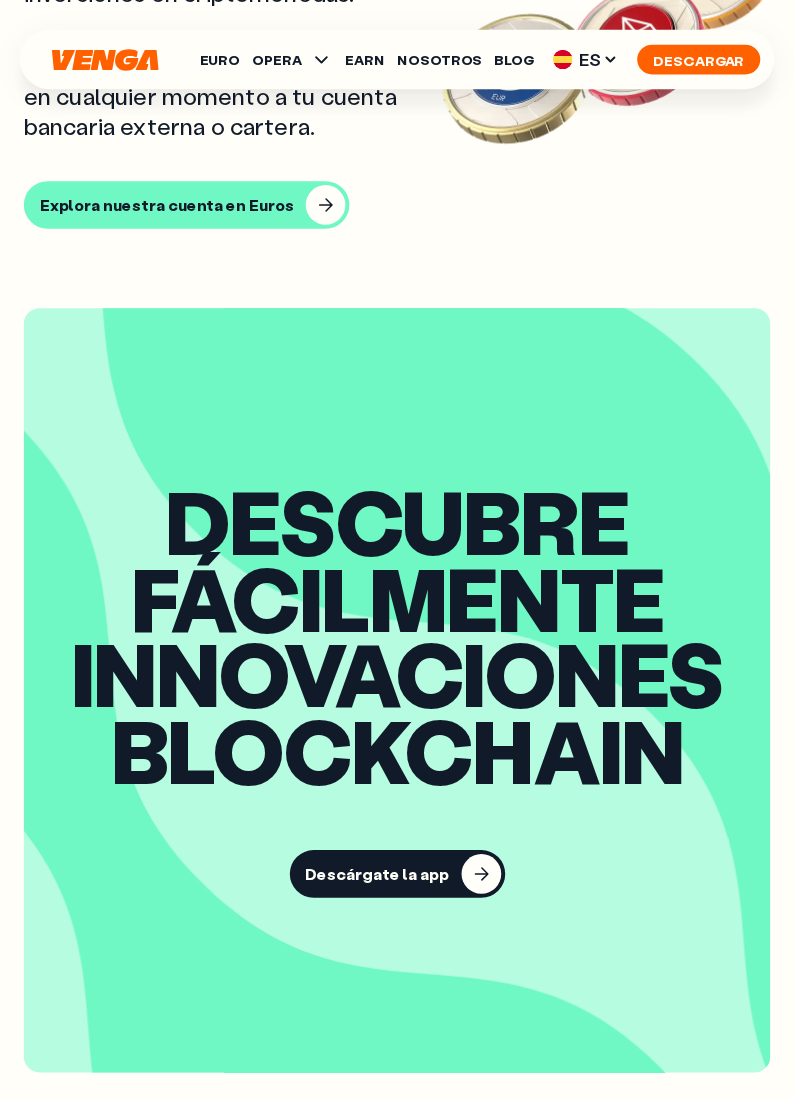 scroll, scrollTop: 2219, scrollLeft: 0, axis: vertical 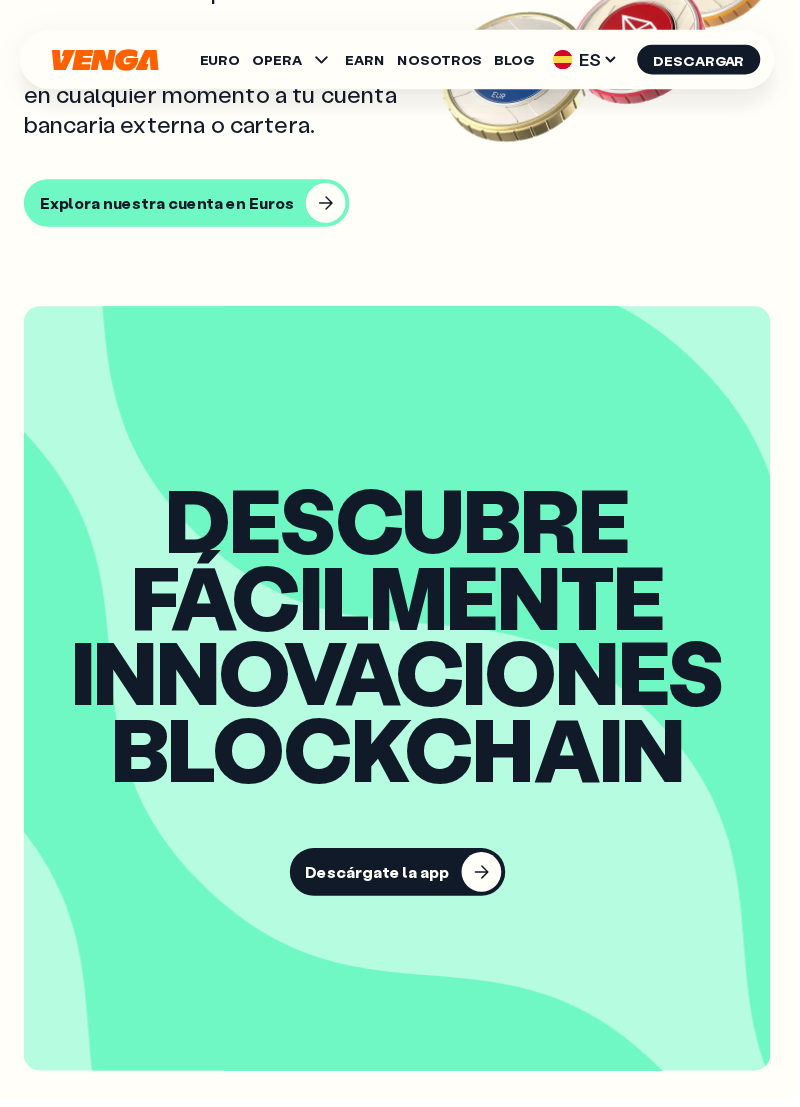 click at bounding box center [485, 878] 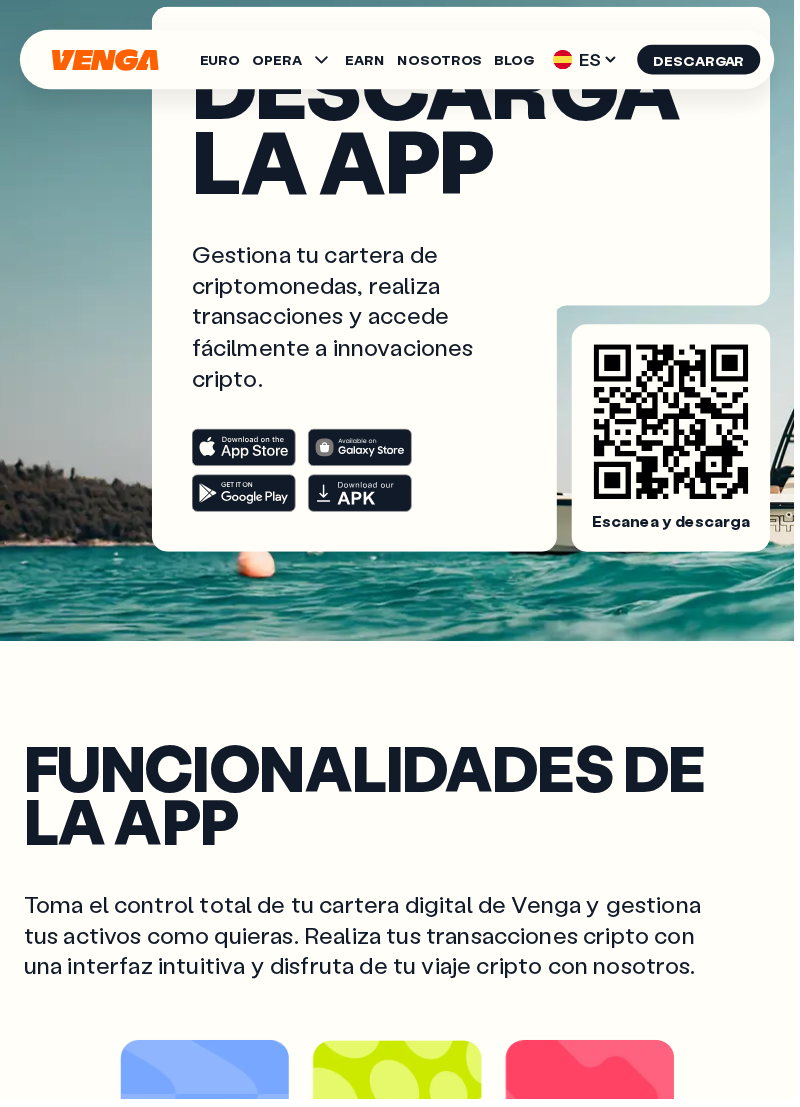 scroll, scrollTop: 0, scrollLeft: 0, axis: both 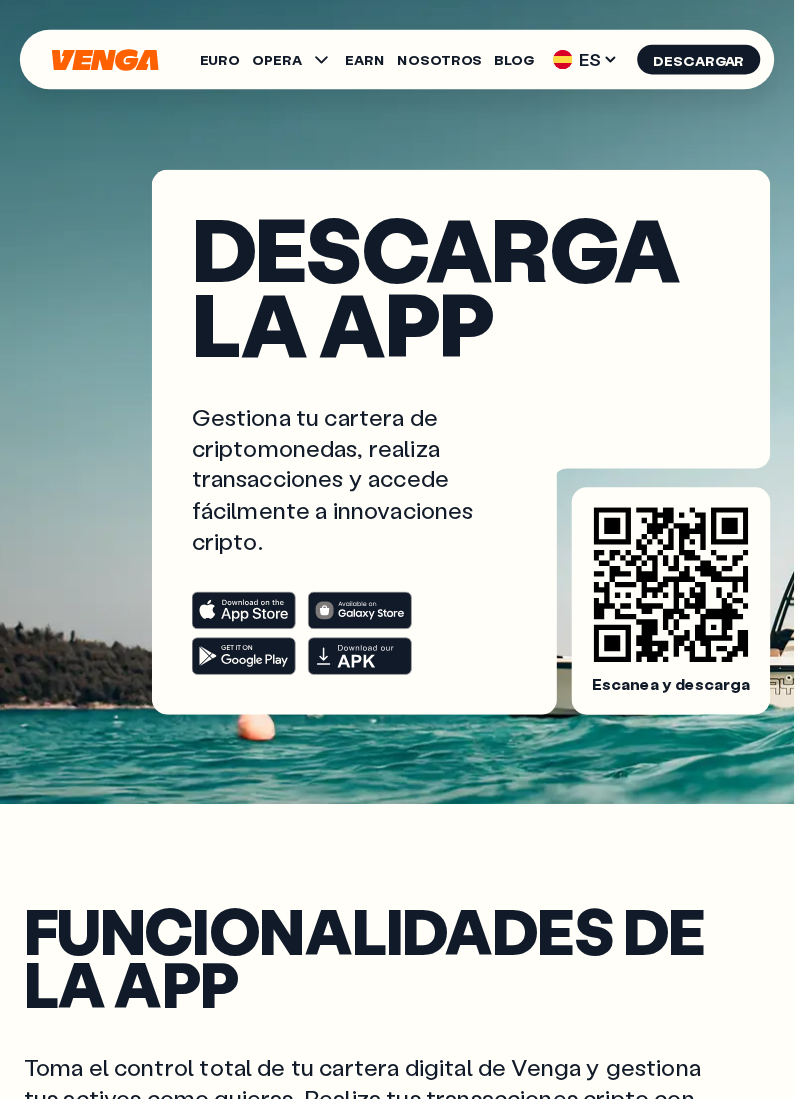 click 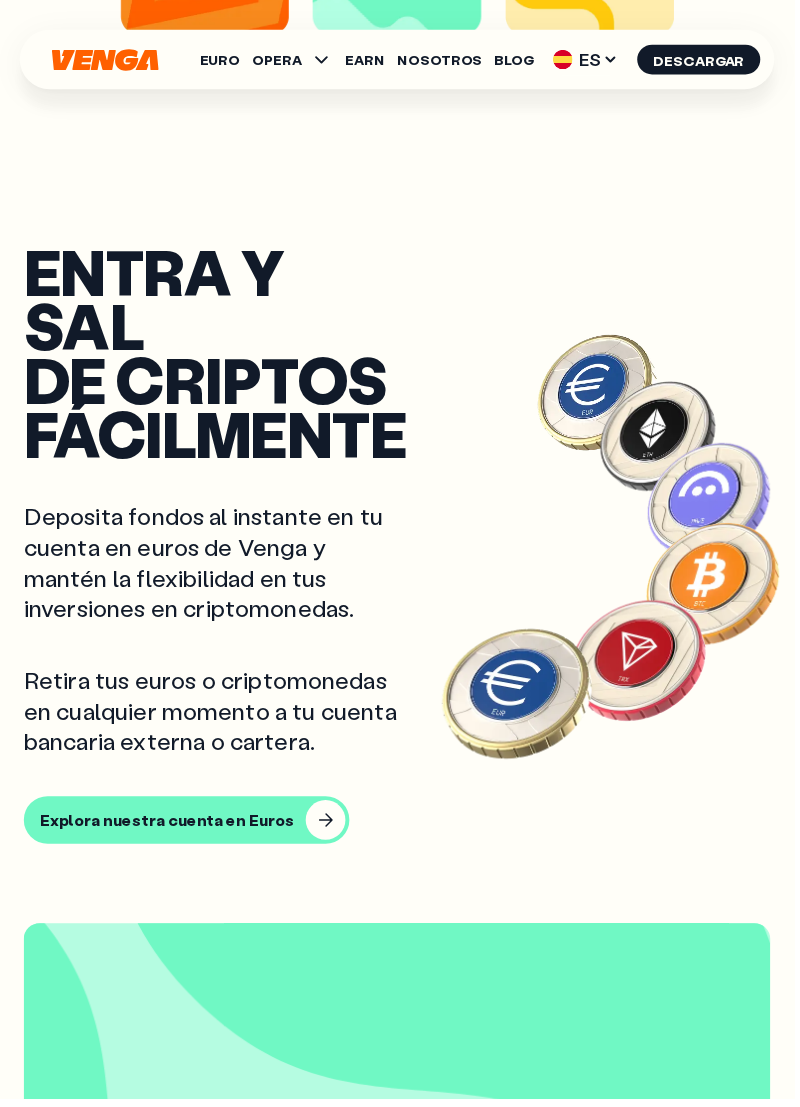scroll, scrollTop: 1599, scrollLeft: 0, axis: vertical 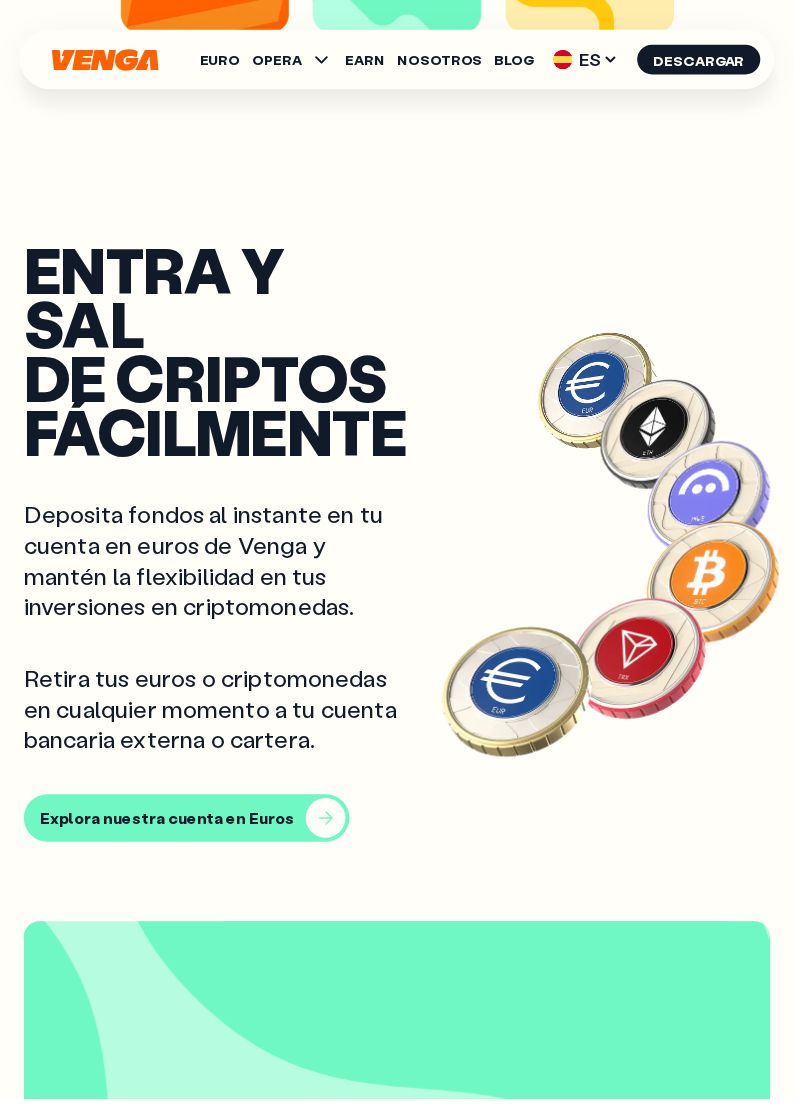 click at bounding box center [328, 824] 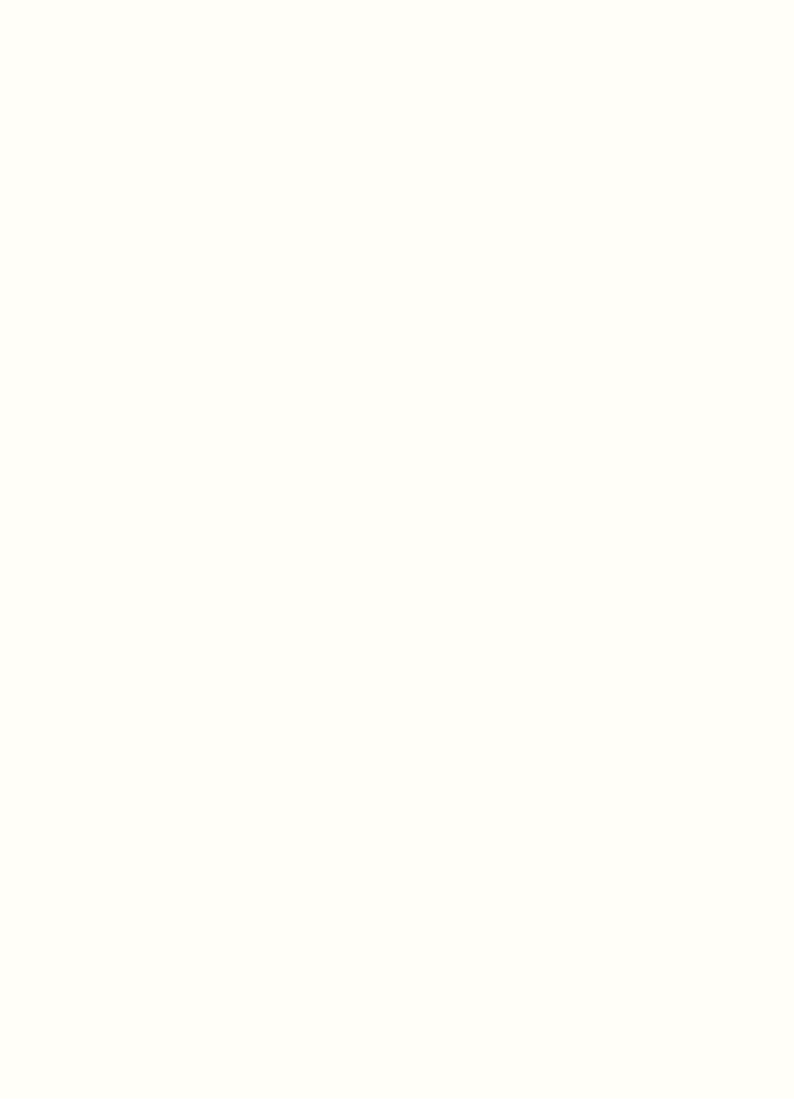 scroll, scrollTop: 0, scrollLeft: 0, axis: both 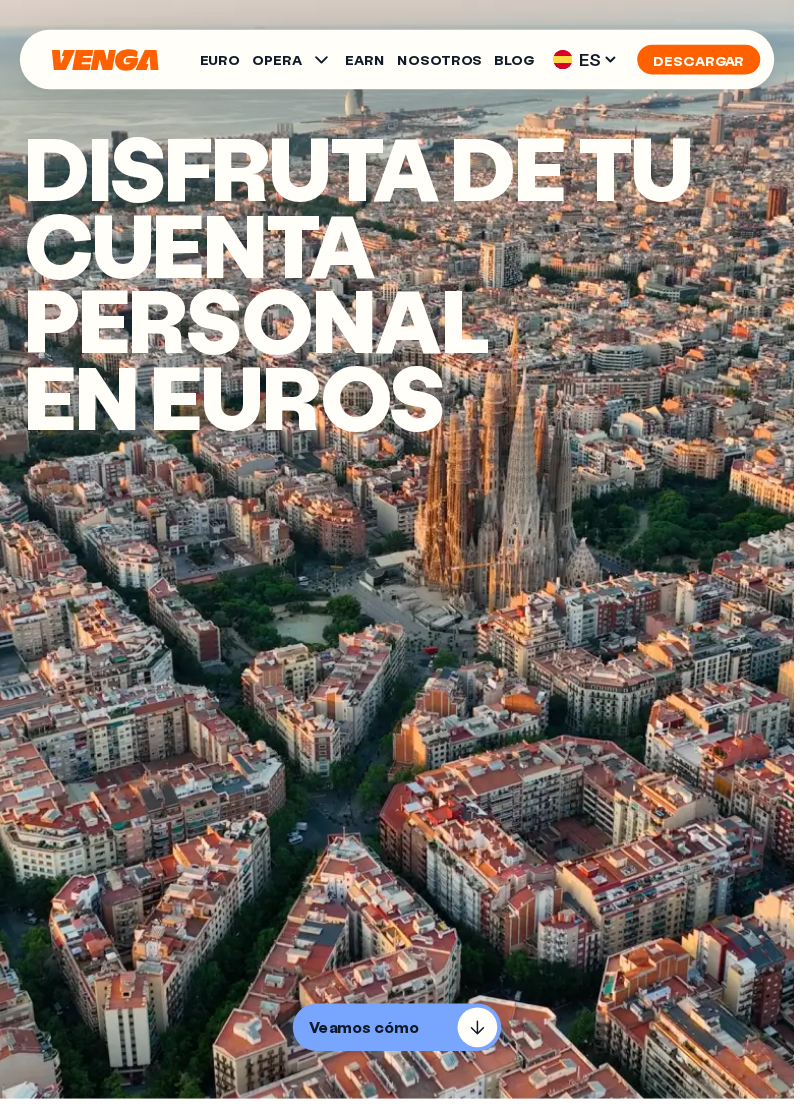 click on "Descargar" at bounding box center (704, 60) 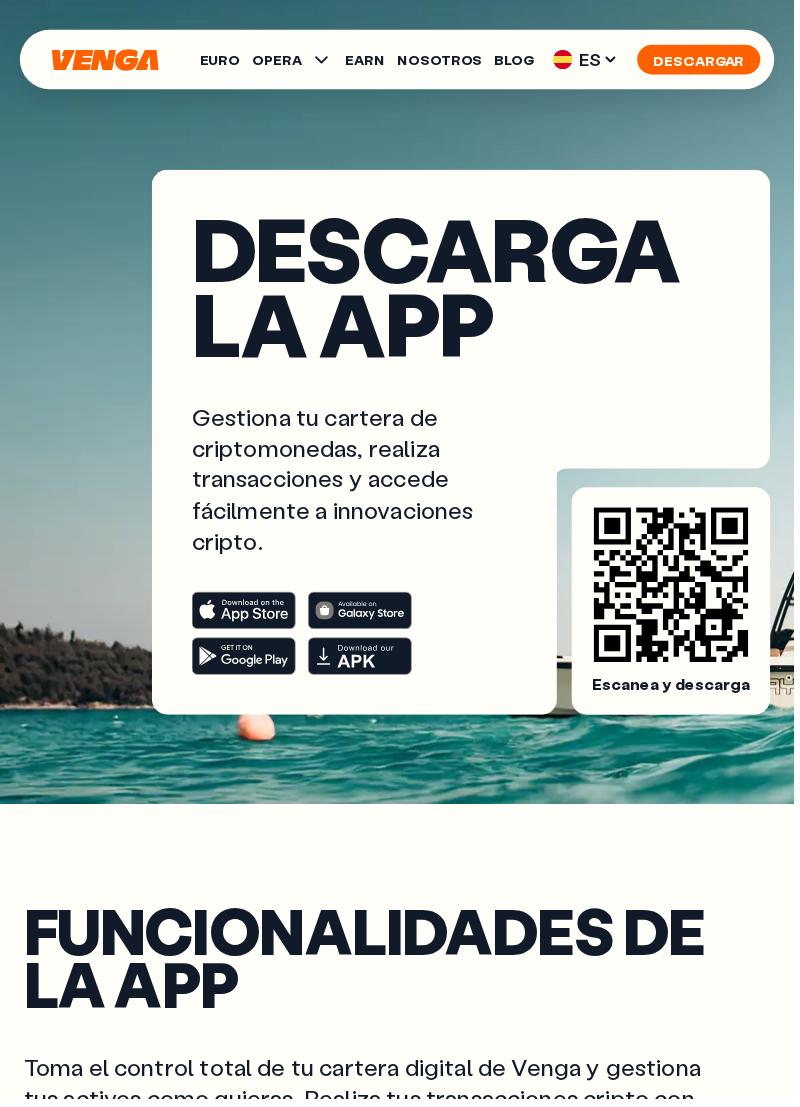 click on "Descargar" at bounding box center [704, 60] 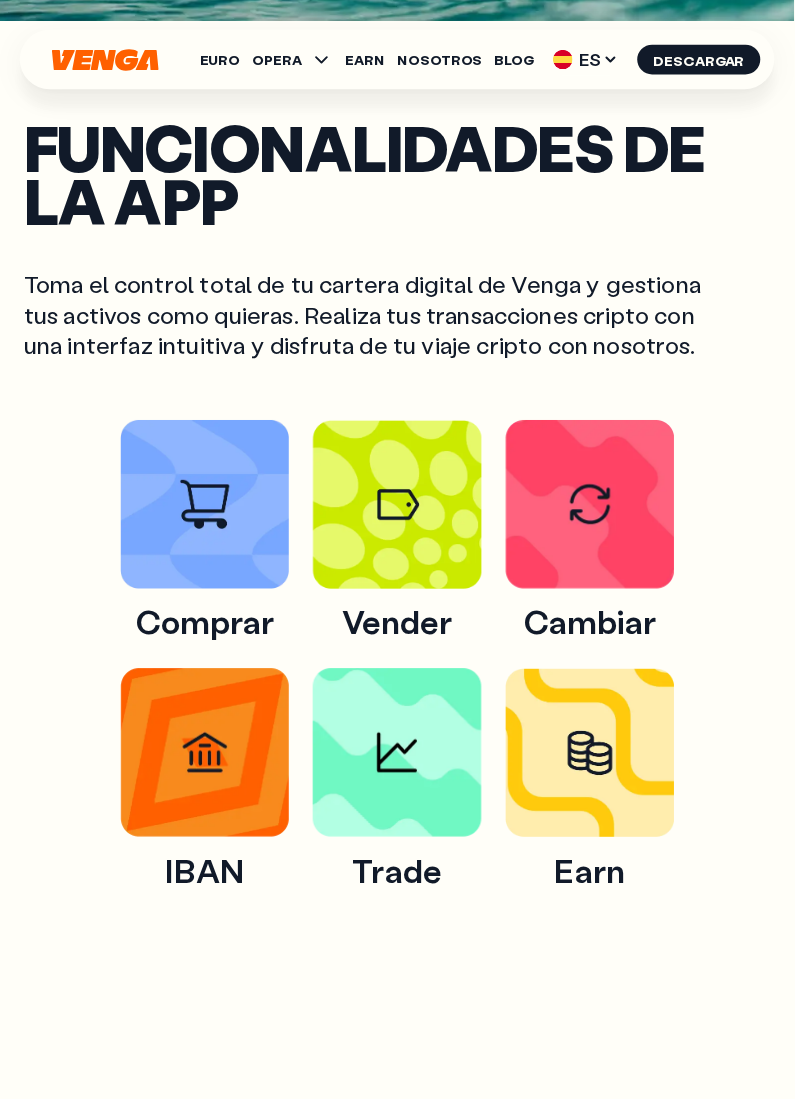 click on "Comprar Vender Cambiar IBAN Trade Earn" at bounding box center [400, 660] 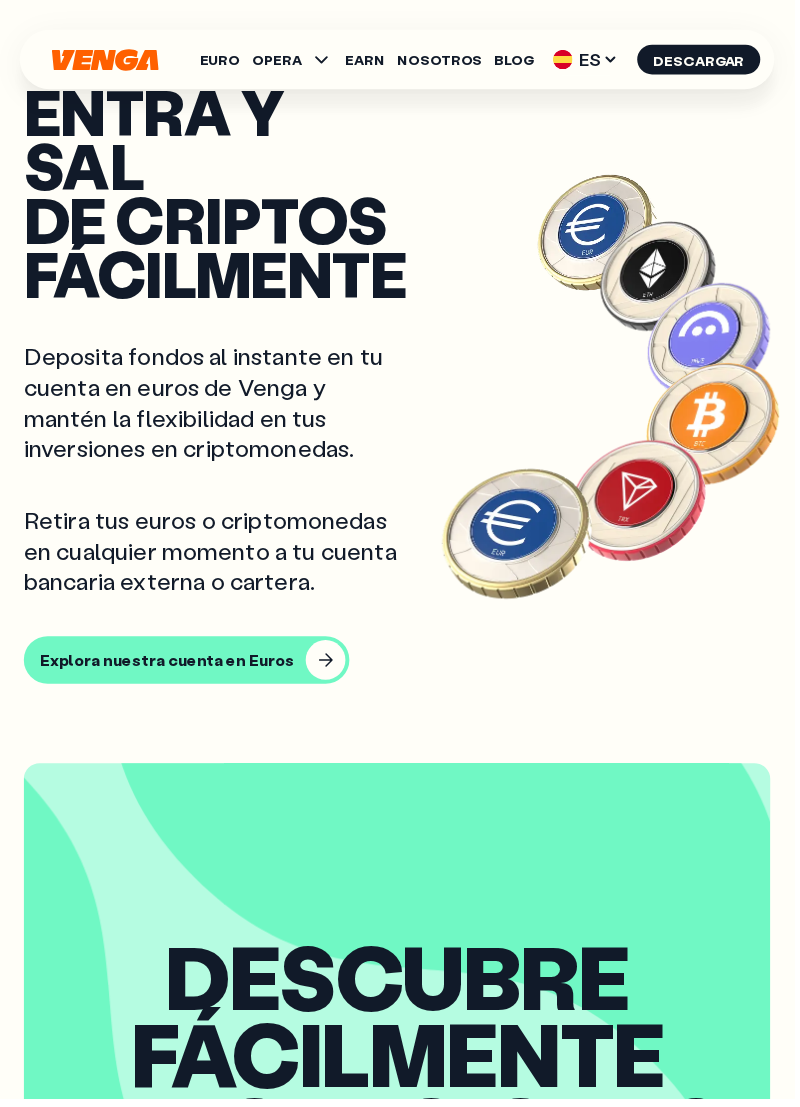 scroll, scrollTop: 1764, scrollLeft: 0, axis: vertical 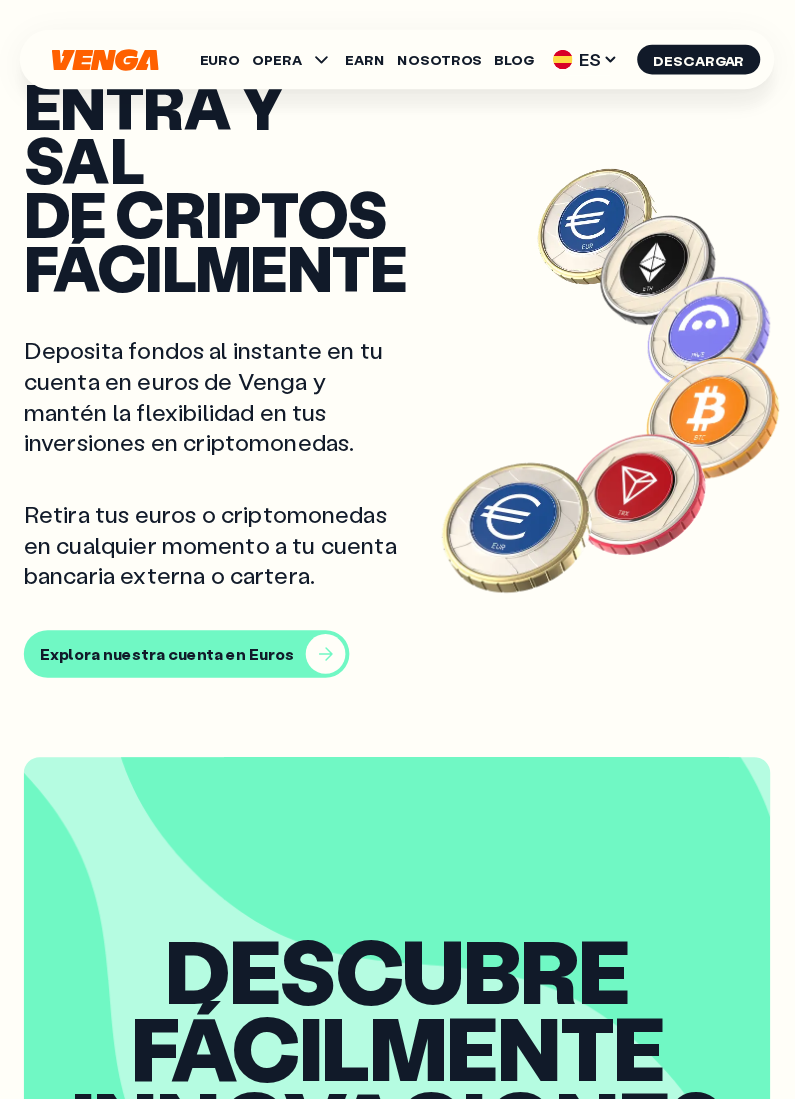click on "Explora nuestra cuenta en [CURRENCY]" at bounding box center (168, 659) 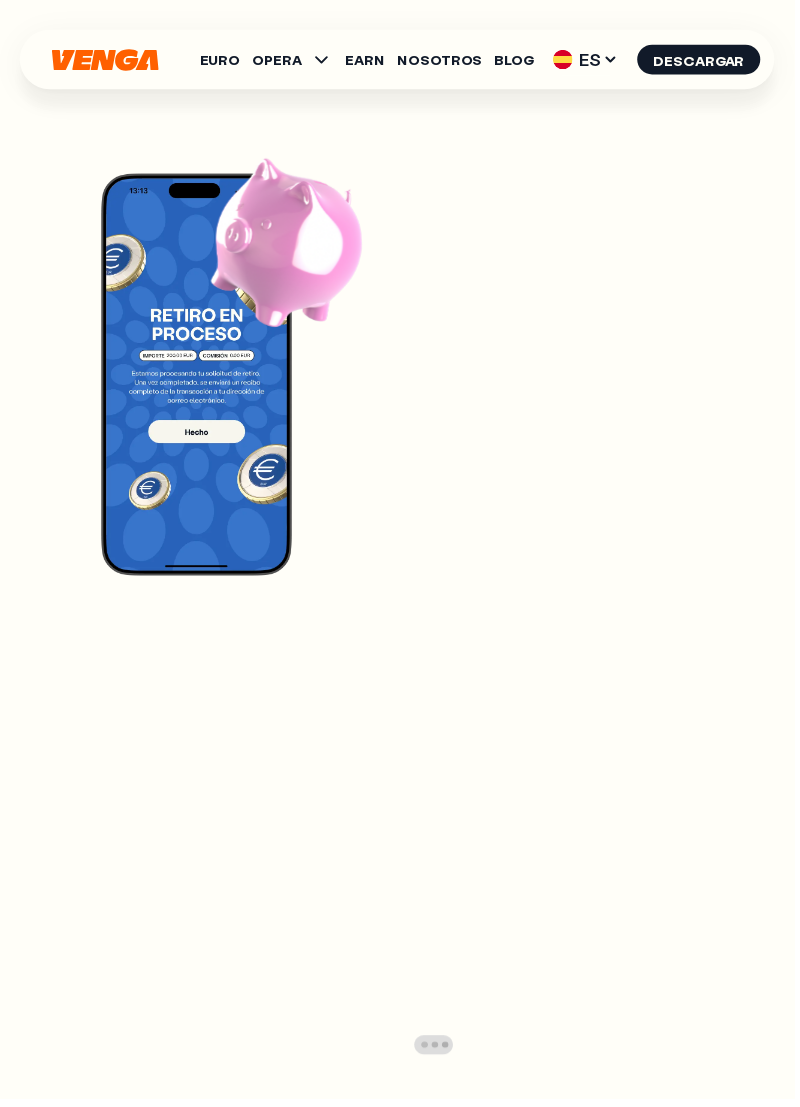 scroll, scrollTop: 0, scrollLeft: 0, axis: both 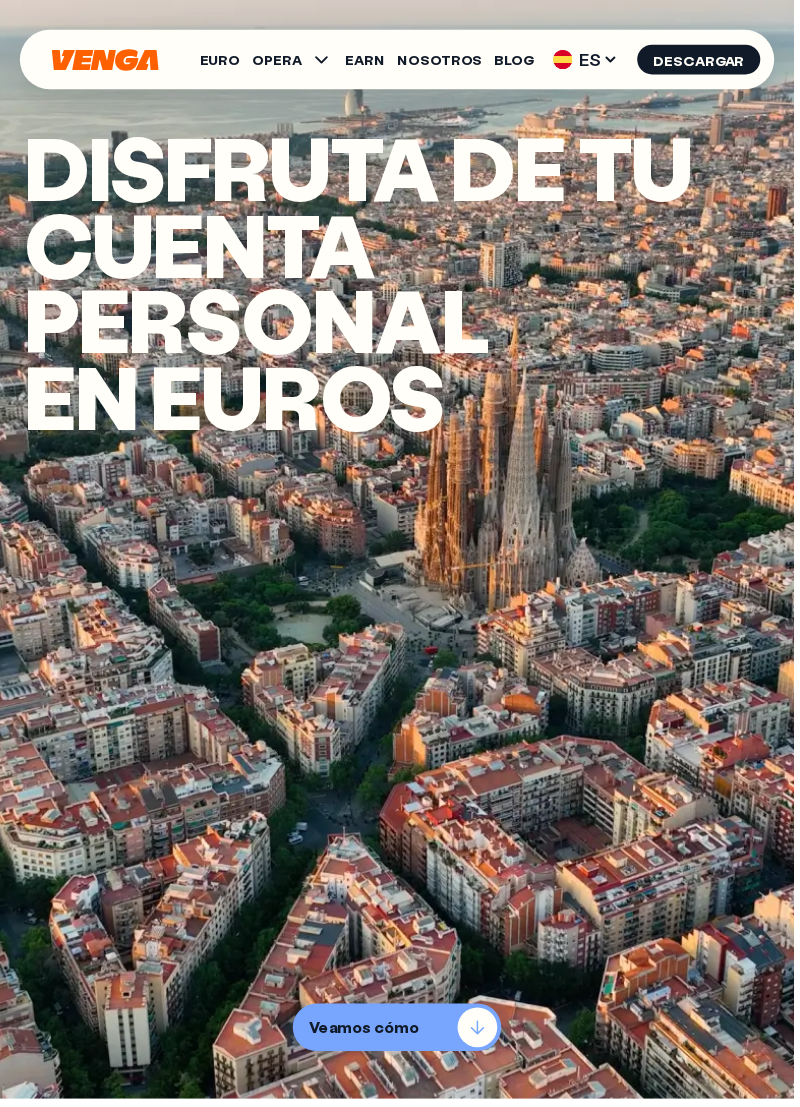 click on "Veamos cómo" at bounding box center (366, 1035) 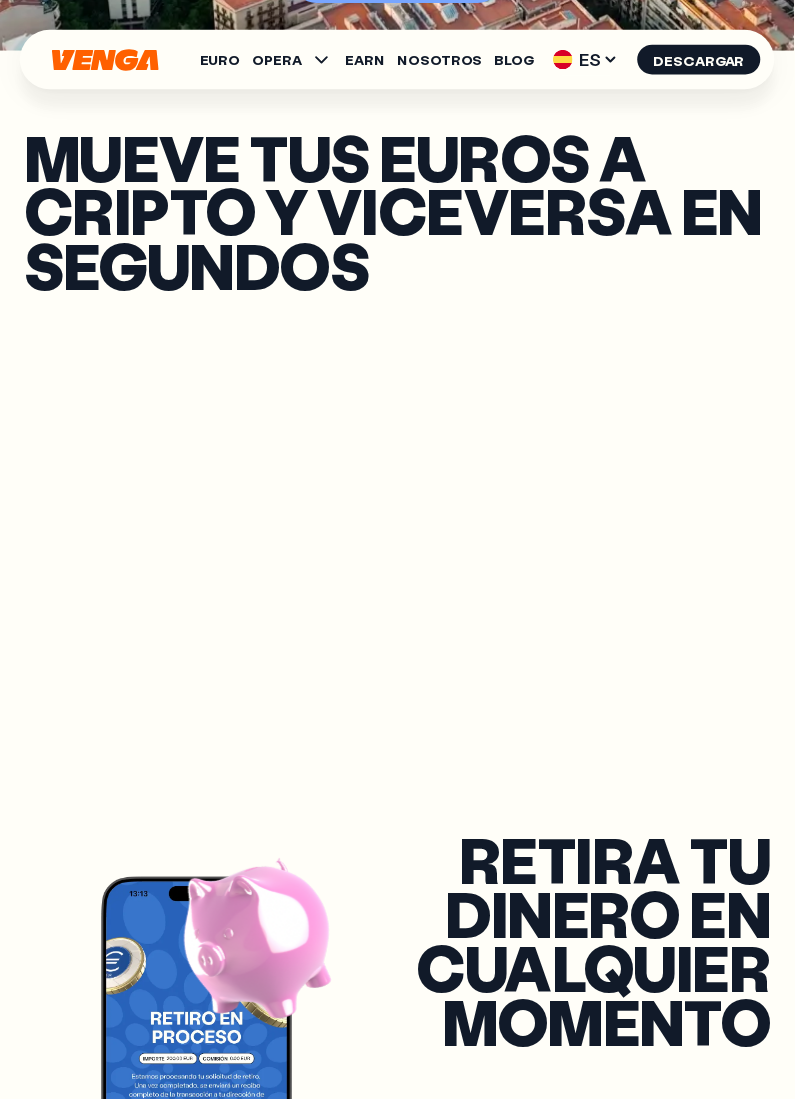 scroll, scrollTop: 1153, scrollLeft: 0, axis: vertical 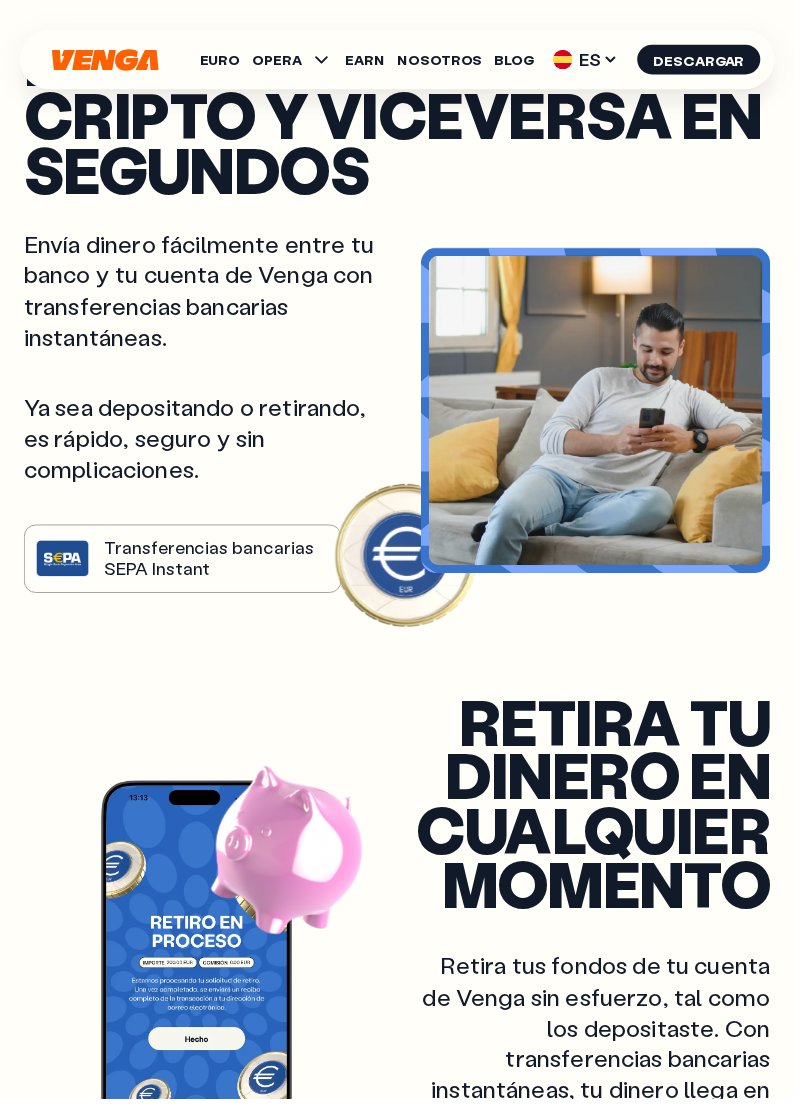 click on "Envía dinero fácilmente entre tu banco y tu cuenta de Venga con transferencias bancarias instantáneas. Ya sea depositando o retirando, es rápido, seguro y sin complicaciones. Transferencias bancarias SEPA Instant" at bounding box center (212, 413) 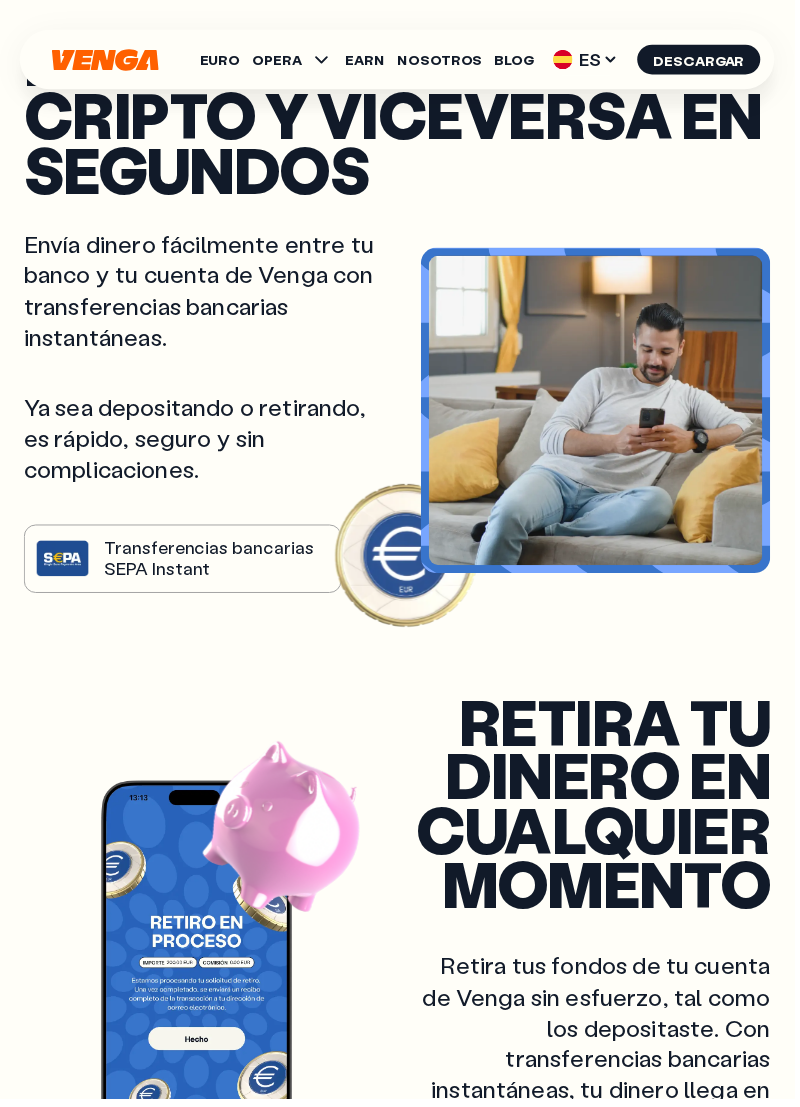 click on "Envía dinero fácilmente entre tu banco y tu cuenta de Venga con transferencias bancarias instantáneas. Ya sea depositando o retirando, es rápido, seguro y sin complicaciones. Transferencias bancarias SEPA Instant" at bounding box center (212, 413) 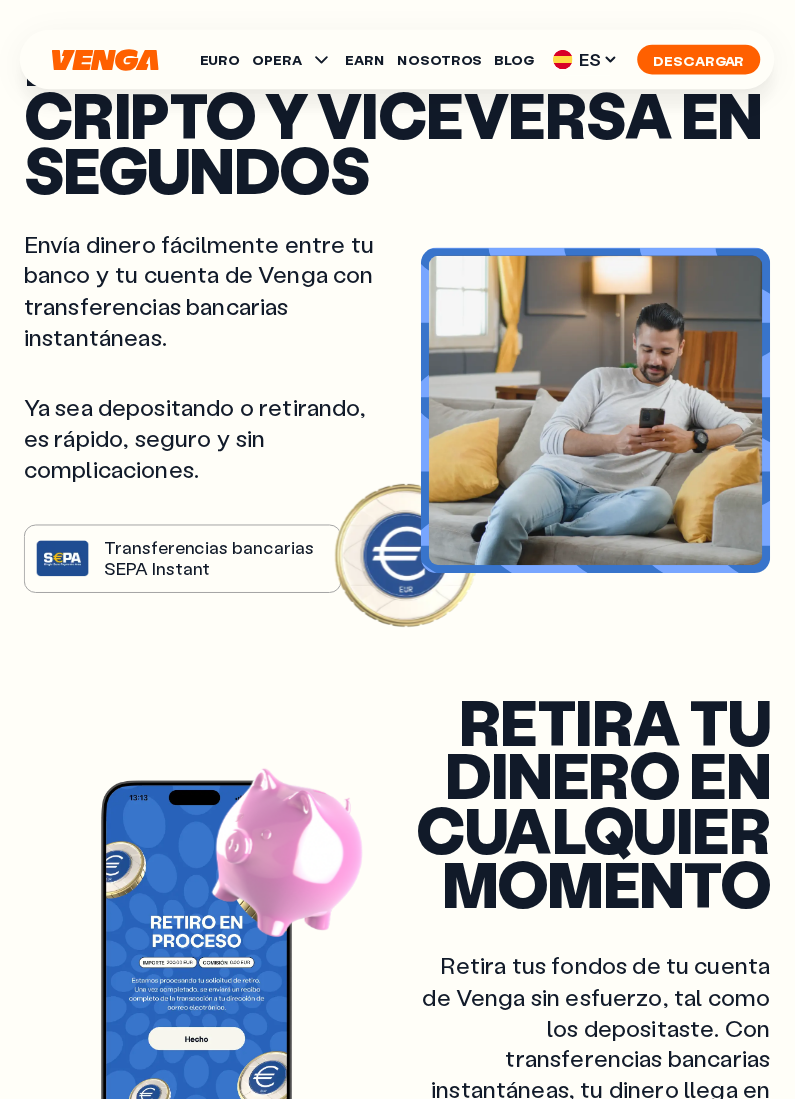 click on "Descargar" at bounding box center [704, 60] 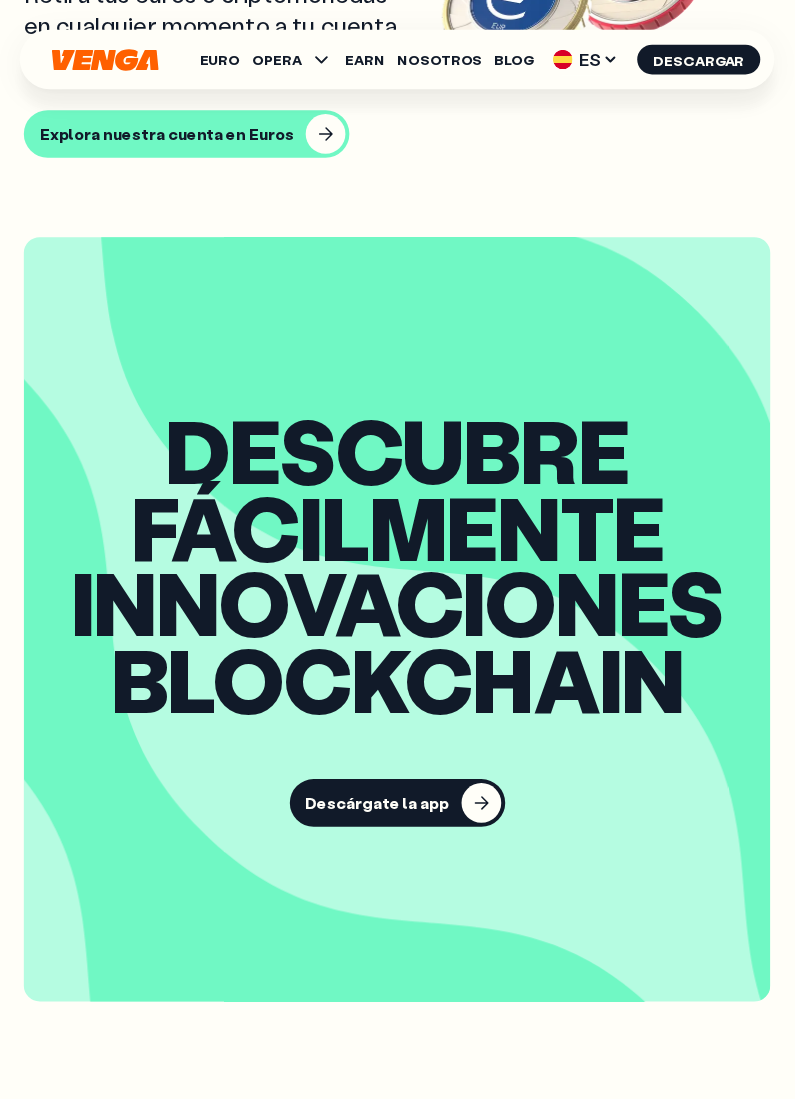 scroll, scrollTop: 2290, scrollLeft: 0, axis: vertical 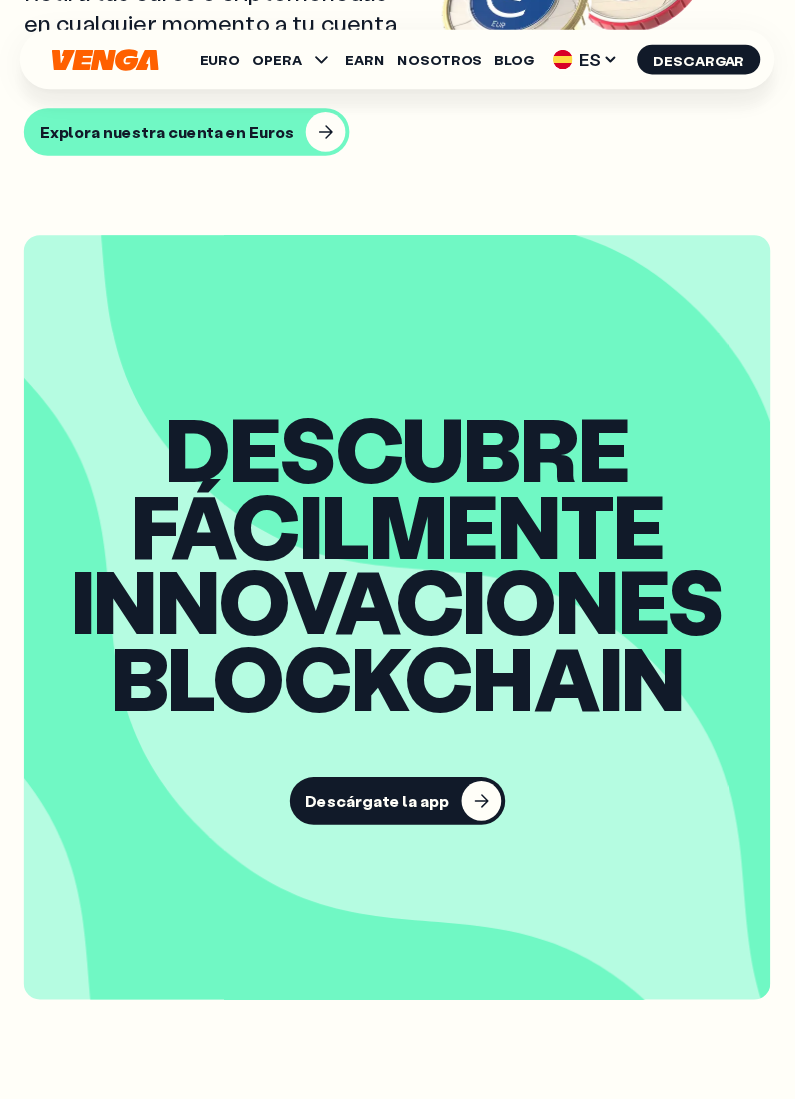 click at bounding box center (485, 807) 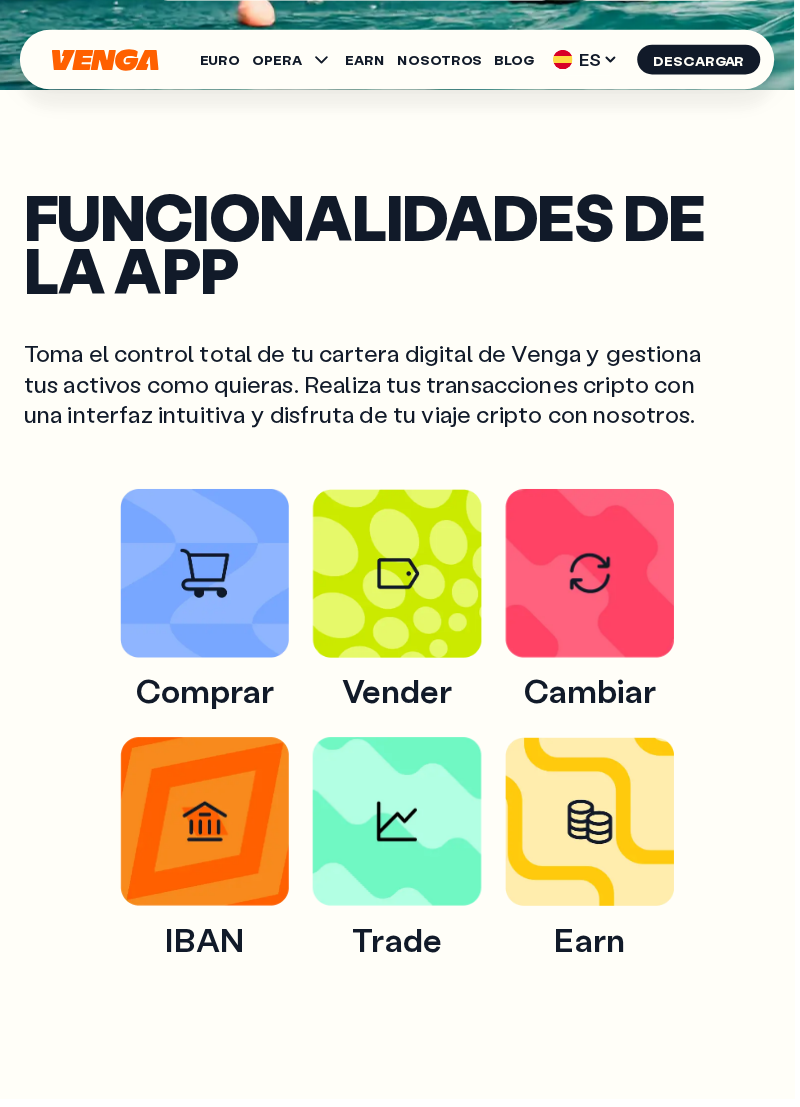 scroll, scrollTop: 724, scrollLeft: 0, axis: vertical 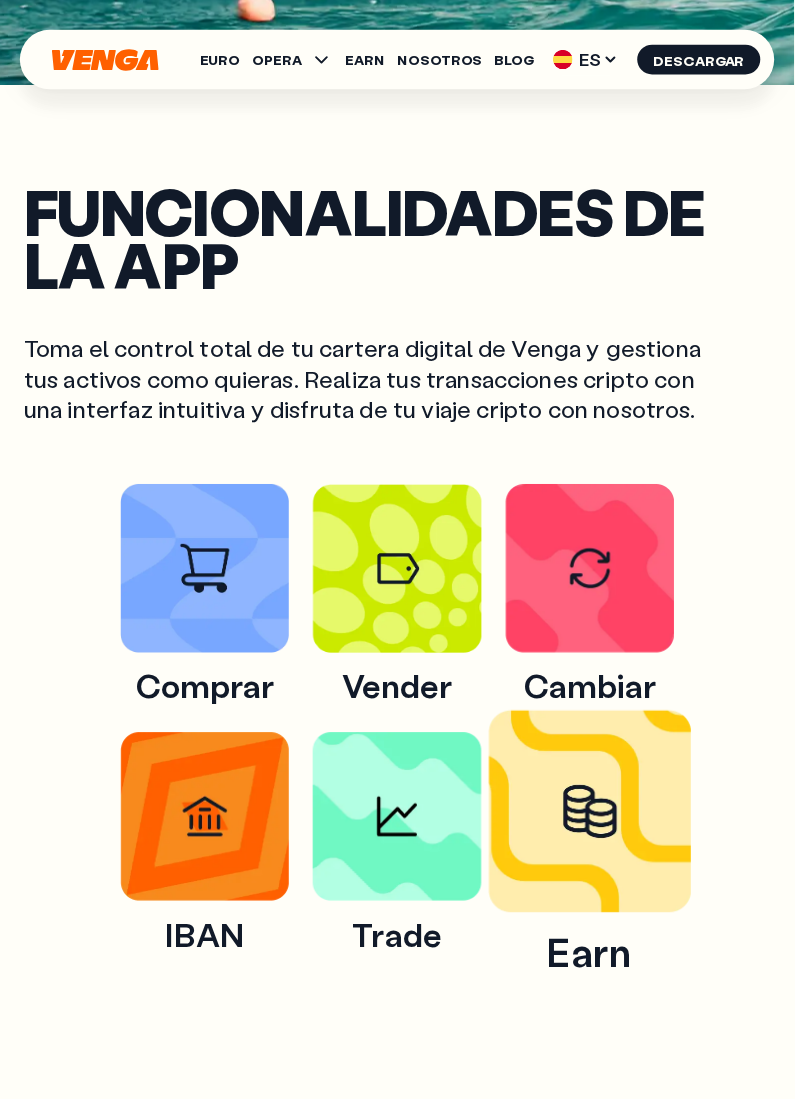 click at bounding box center [594, 817] 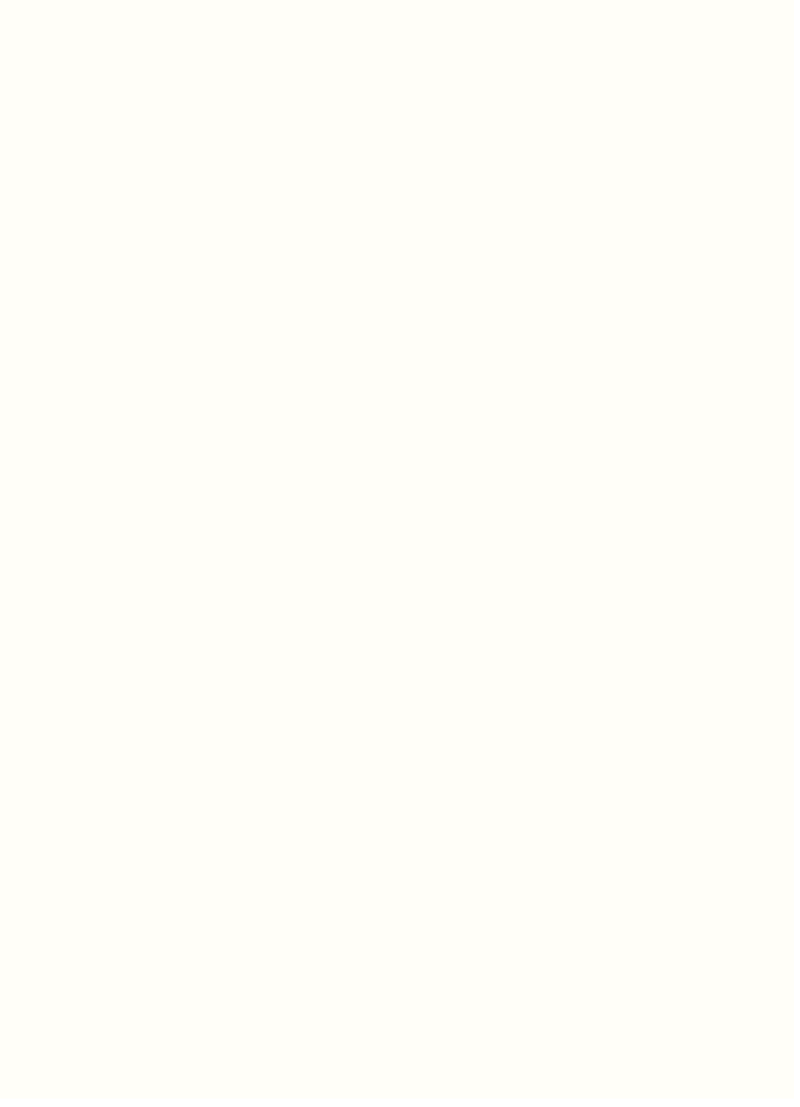 scroll, scrollTop: 0, scrollLeft: 0, axis: both 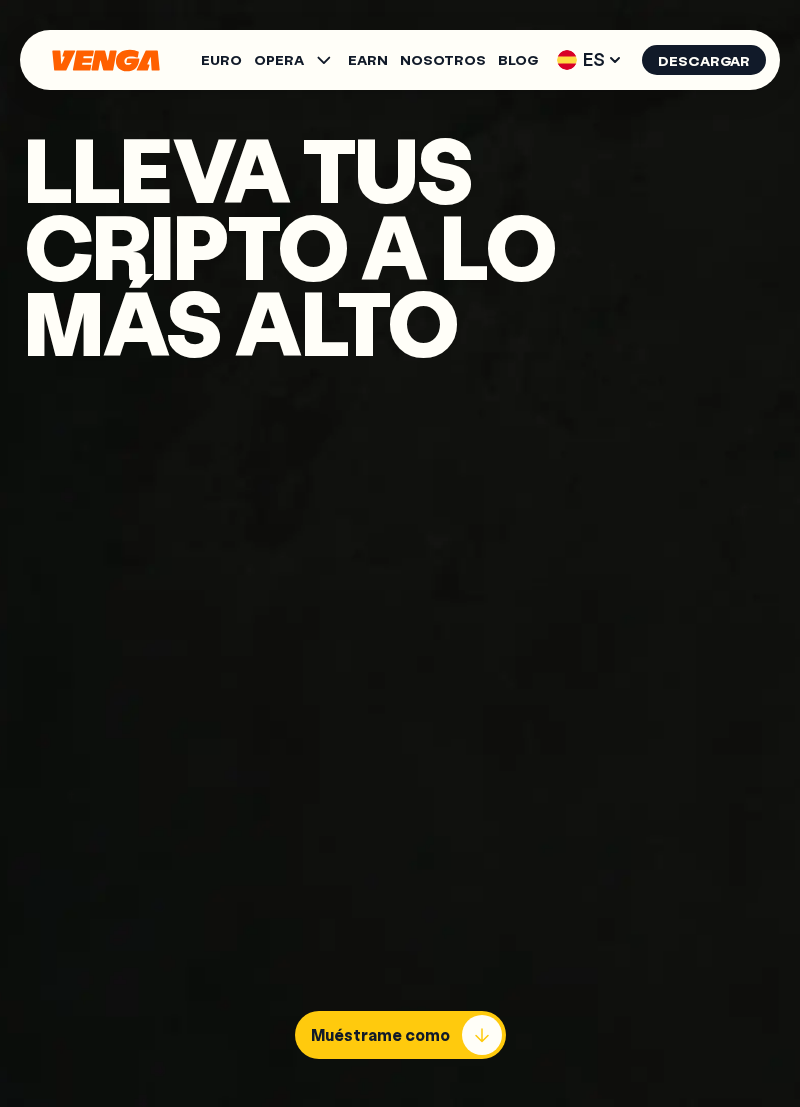 click on "Muéstrame como" at bounding box center [380, 1035] 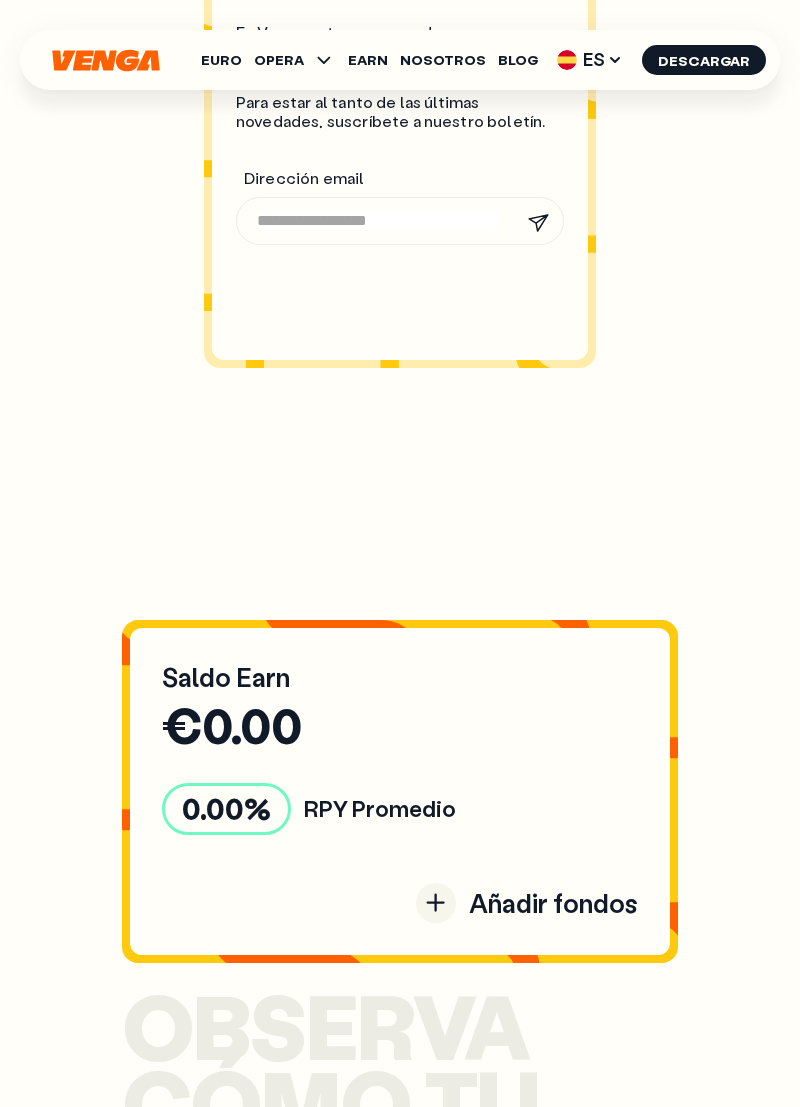 scroll, scrollTop: 3621, scrollLeft: 0, axis: vertical 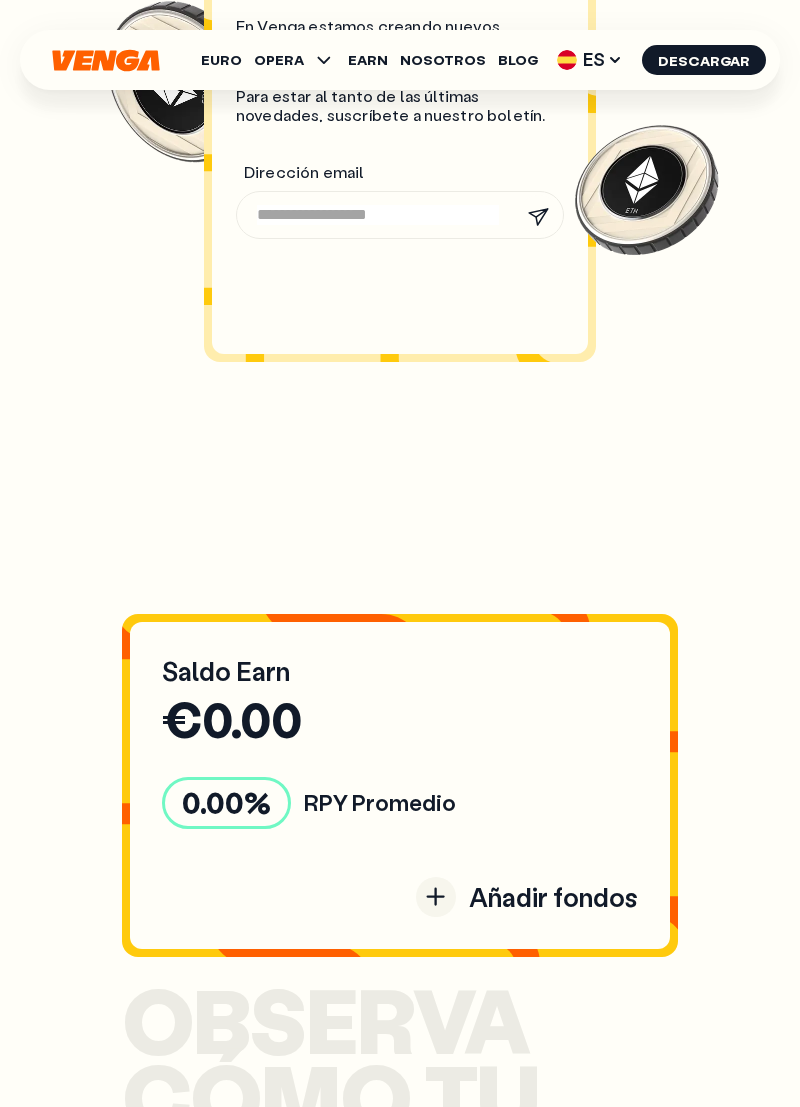 click on "Añadir fondos" at bounding box center (553, 897) 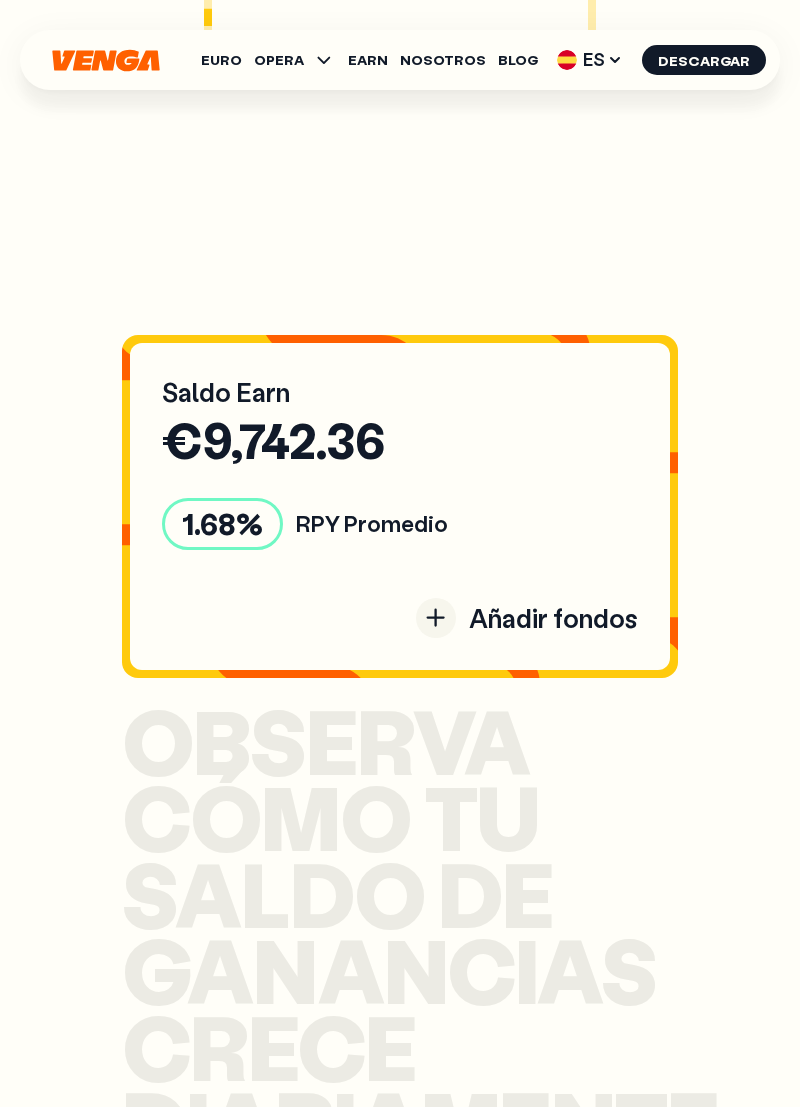 scroll, scrollTop: 3901, scrollLeft: 0, axis: vertical 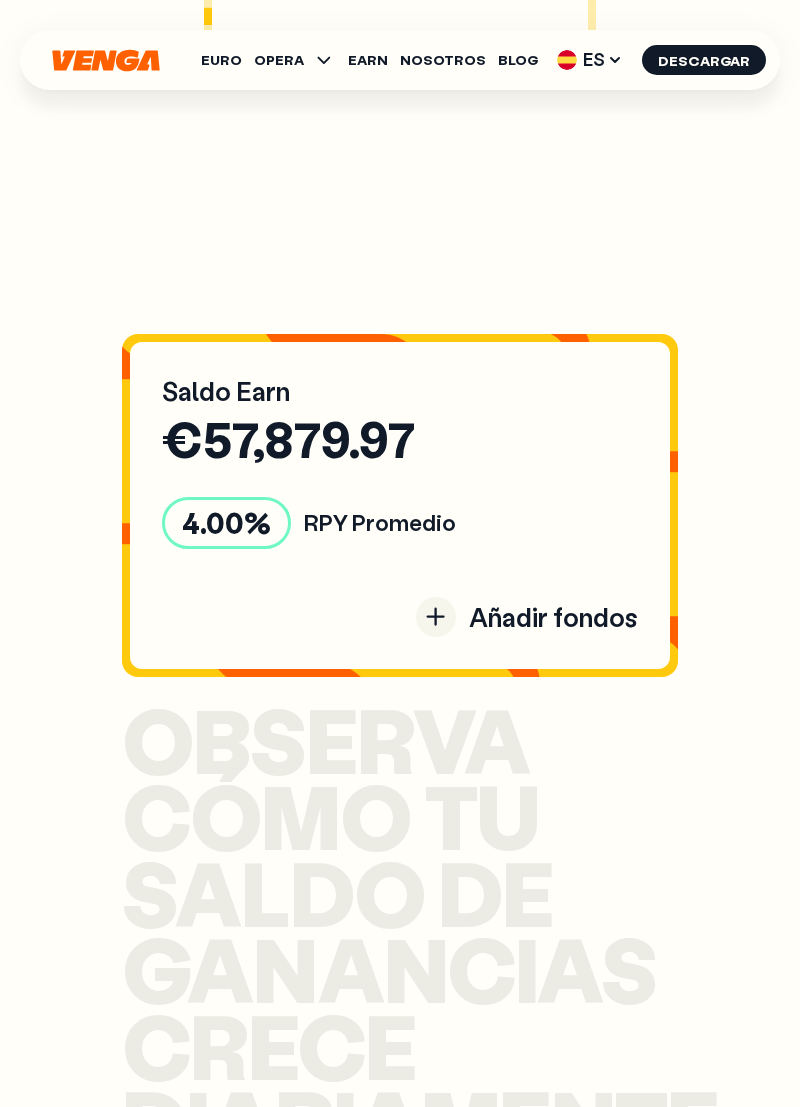 click at bounding box center (436, 617) 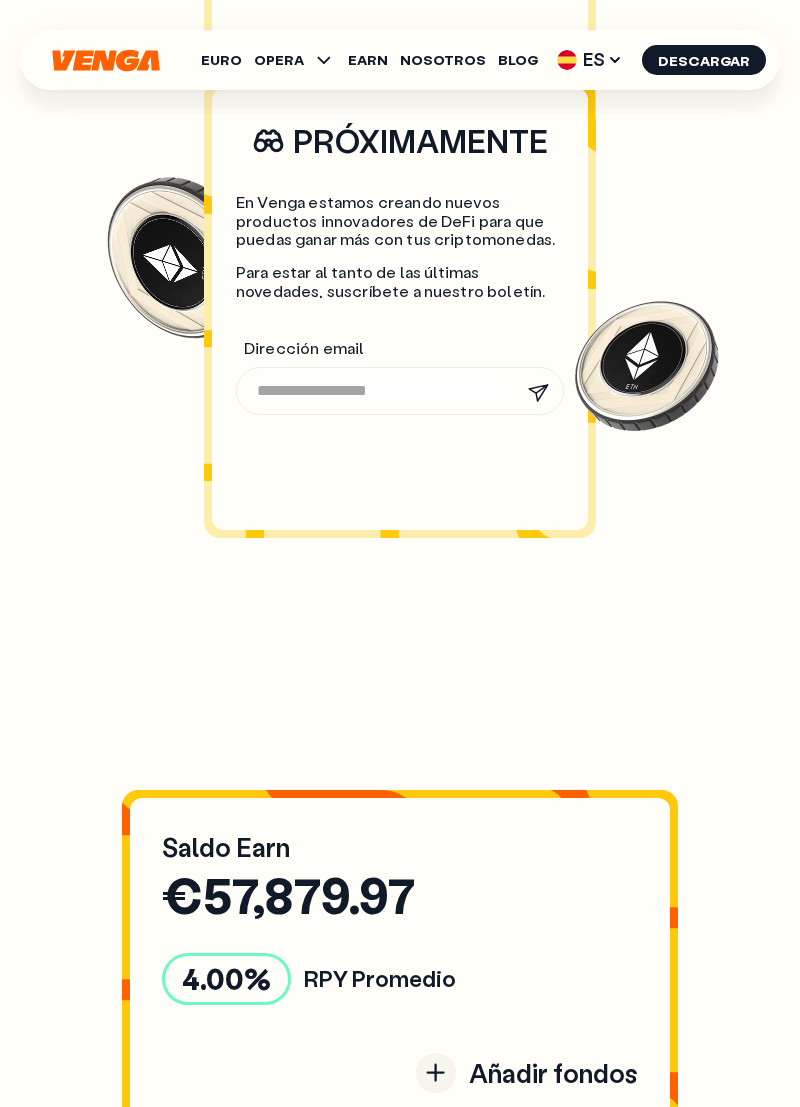 scroll, scrollTop: 3351, scrollLeft: 0, axis: vertical 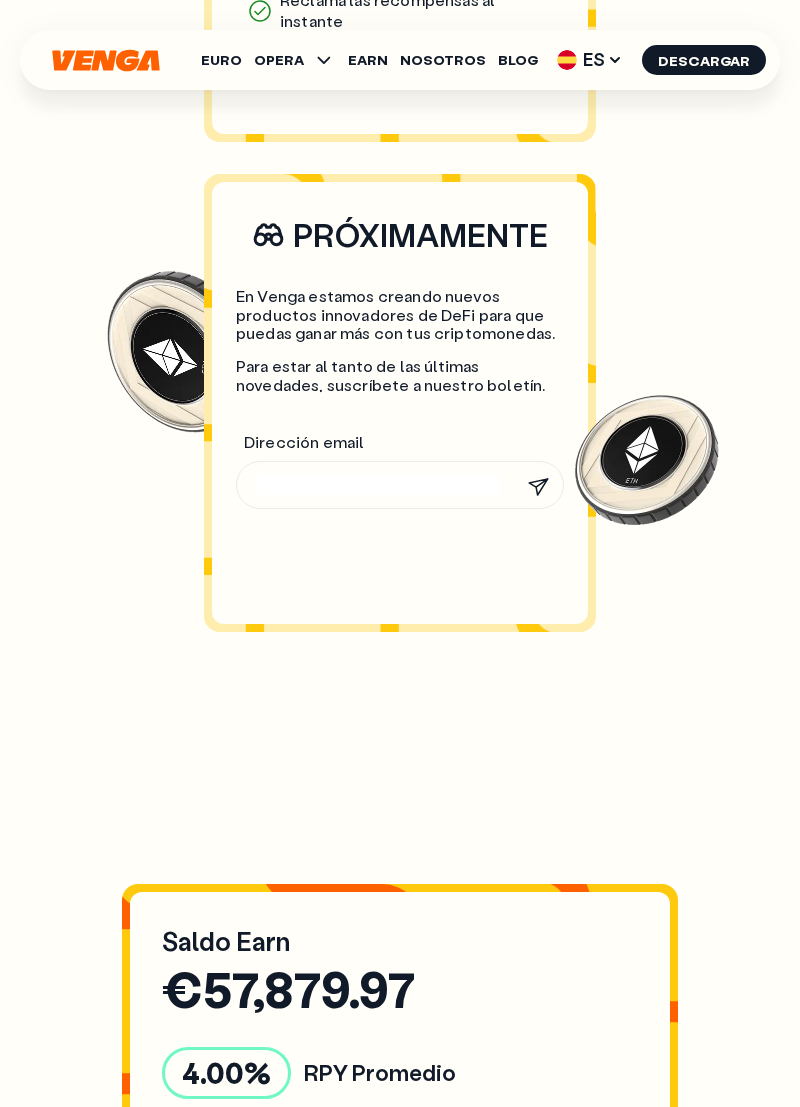click at bounding box center (378, 485) 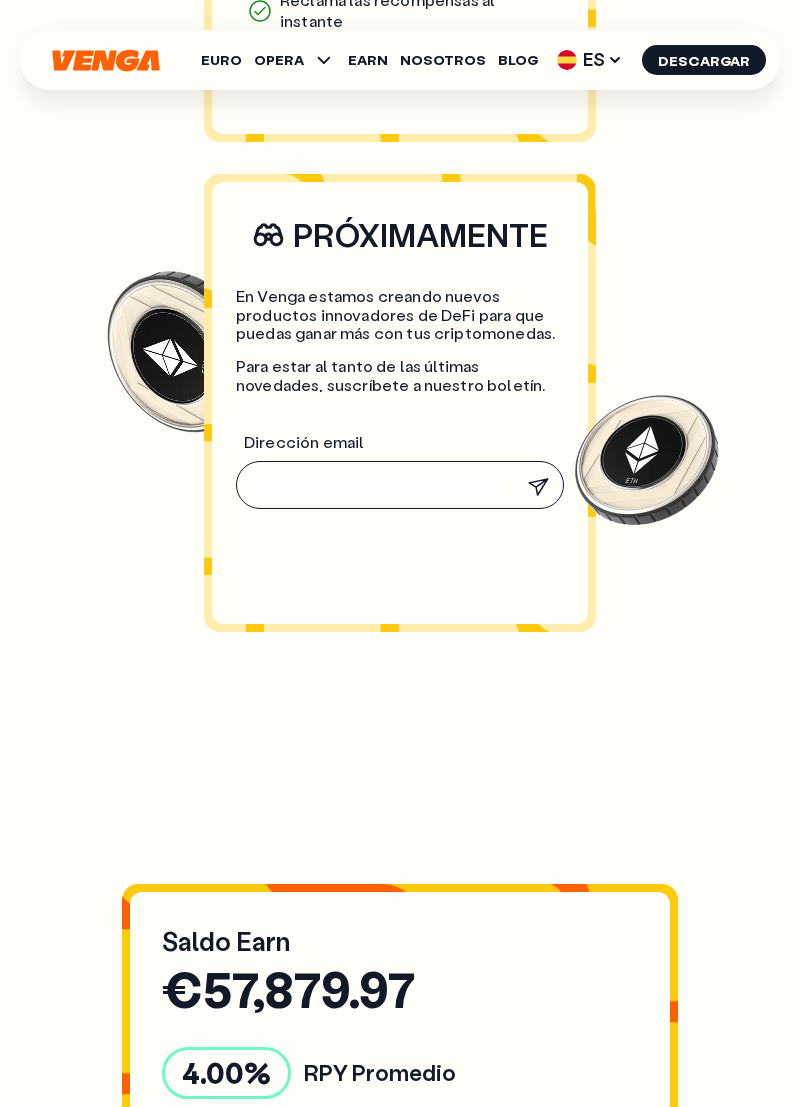 type on "**********" 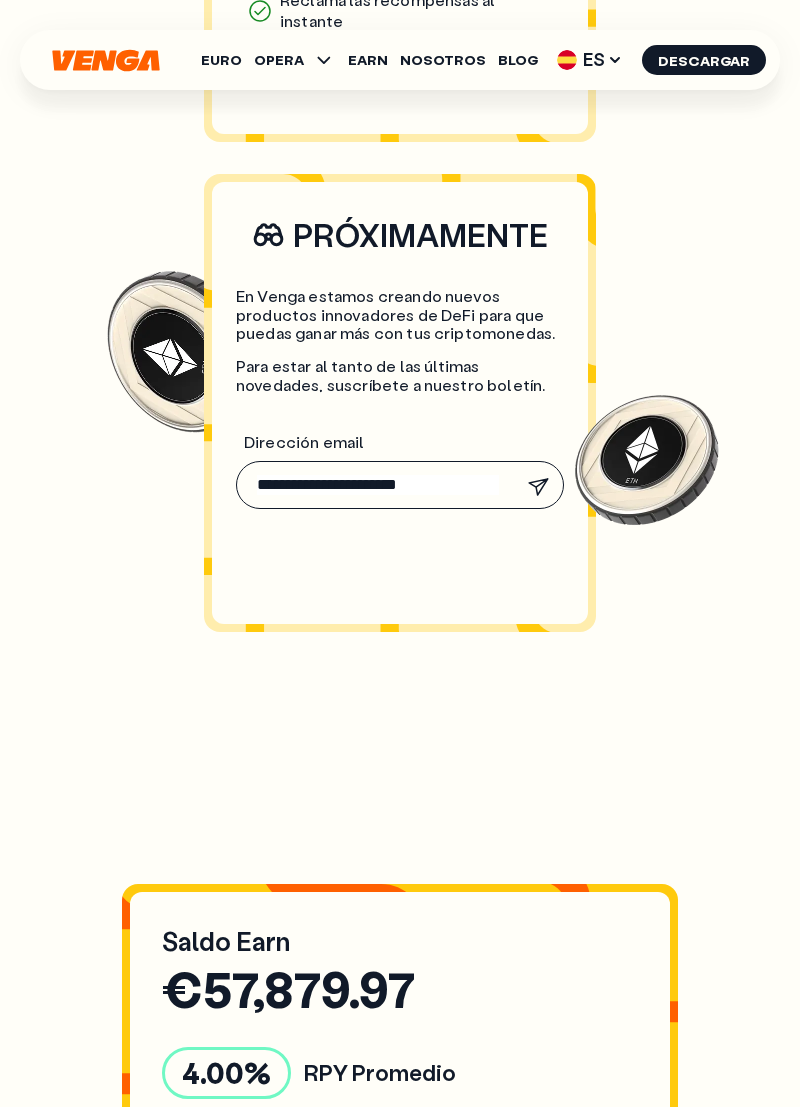 click at bounding box center [539, 485] 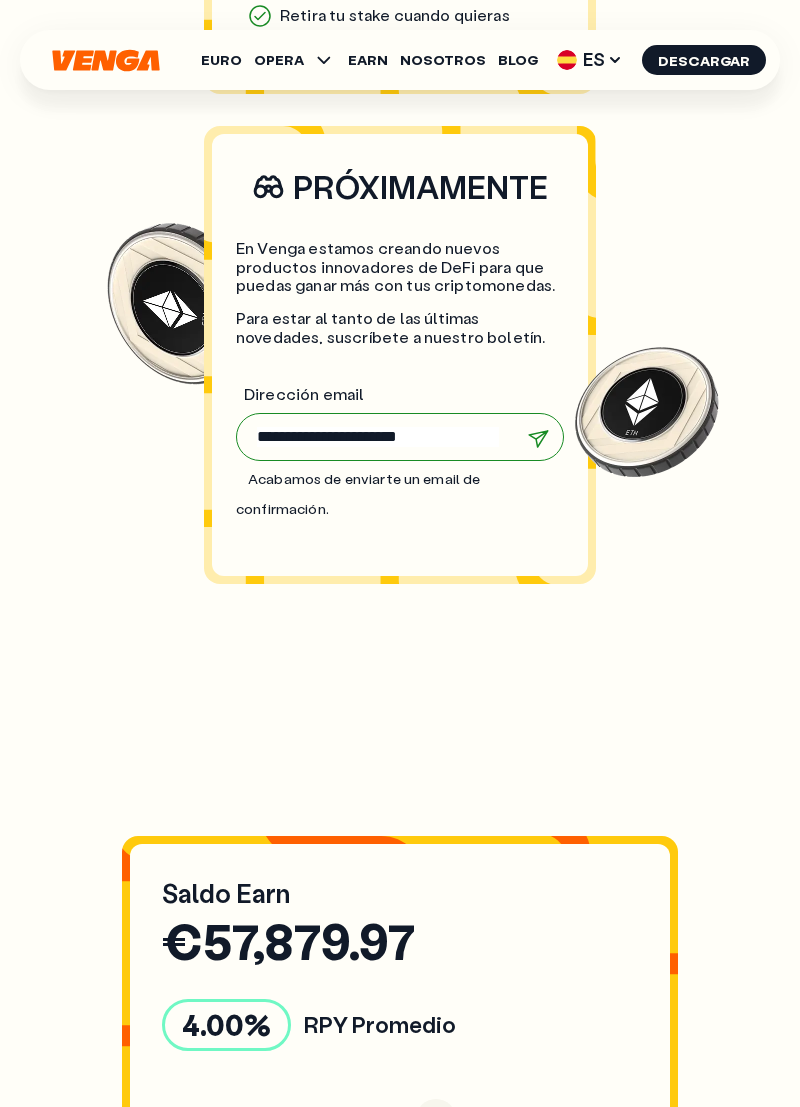 scroll, scrollTop: 3494, scrollLeft: 0, axis: vertical 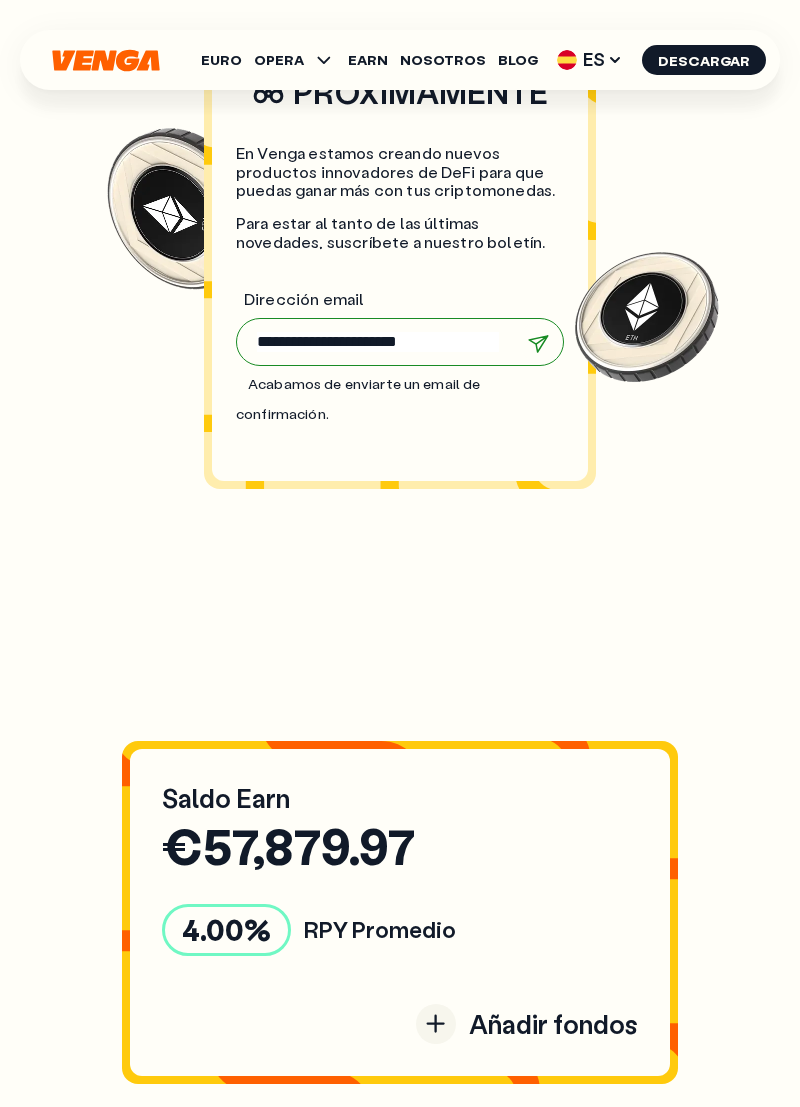 click 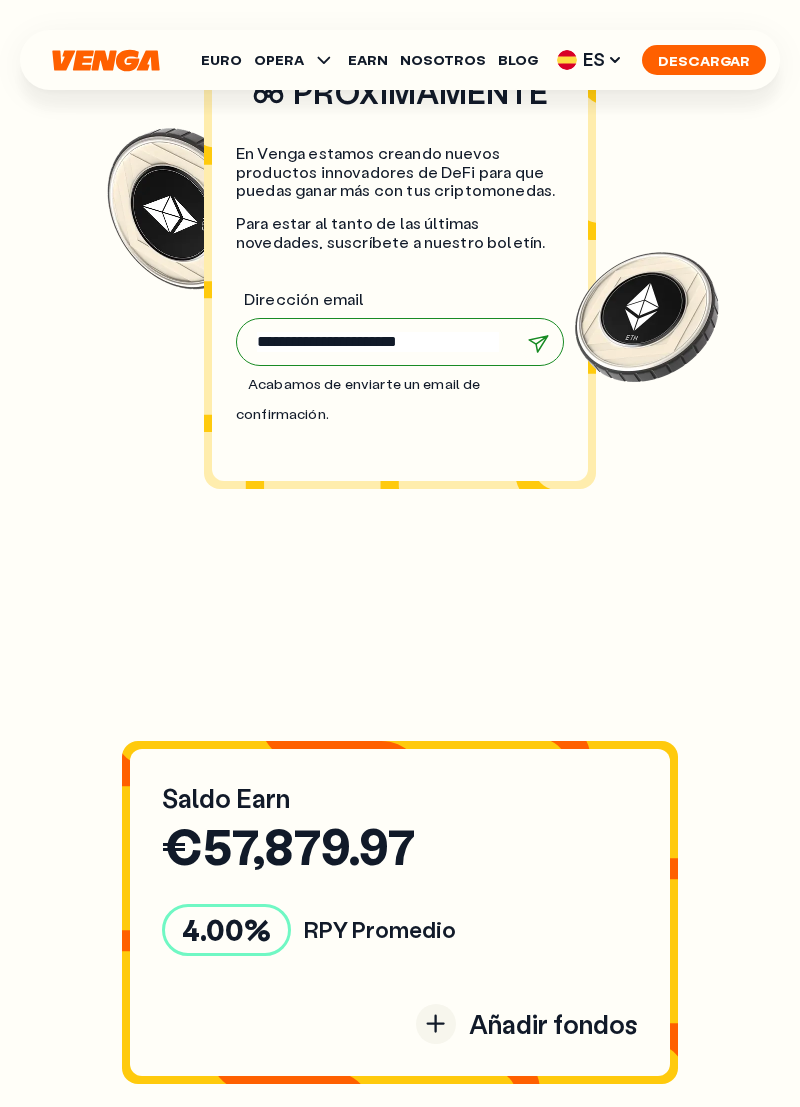 click on "Descargar" at bounding box center [704, 60] 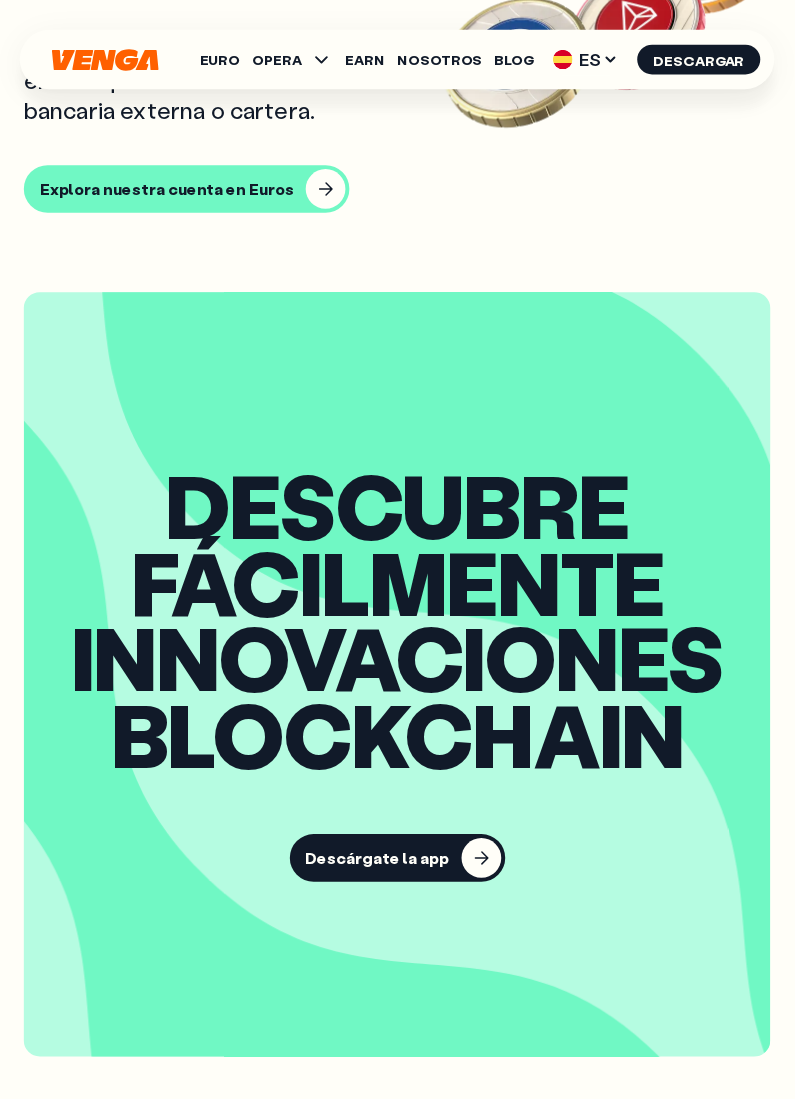 scroll, scrollTop: 2233, scrollLeft: 0, axis: vertical 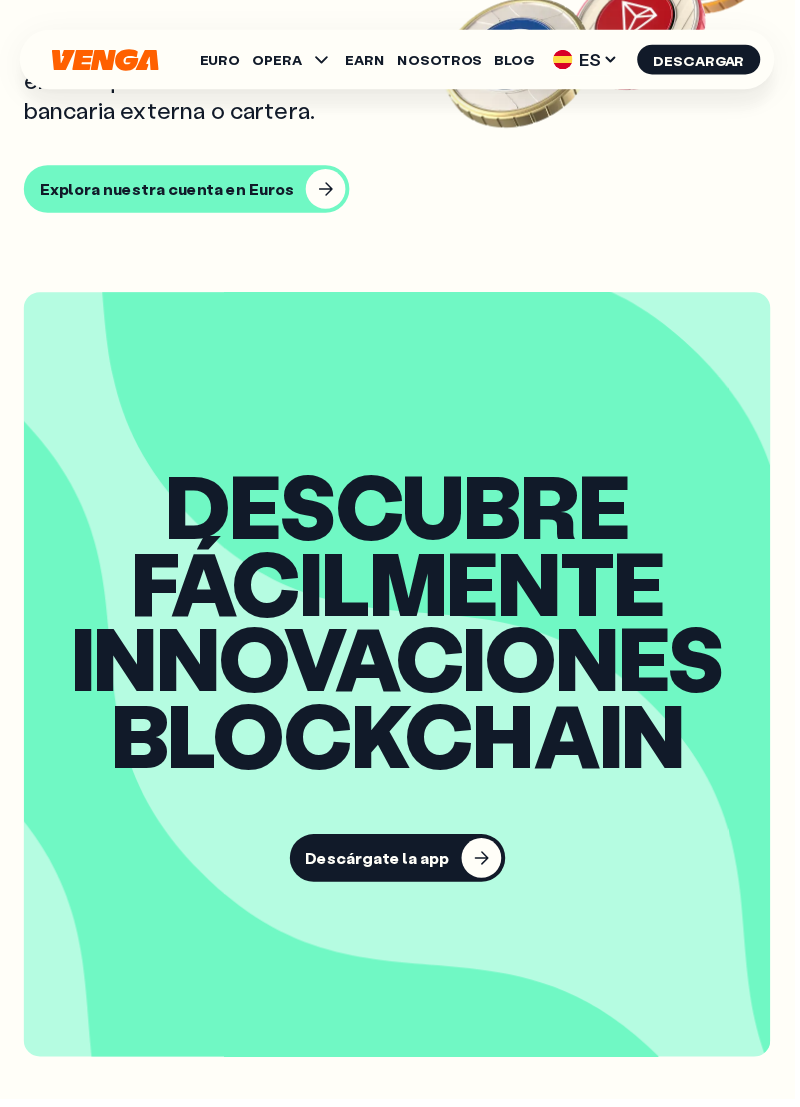 click on "Descárgate la app" at bounding box center [380, 864] 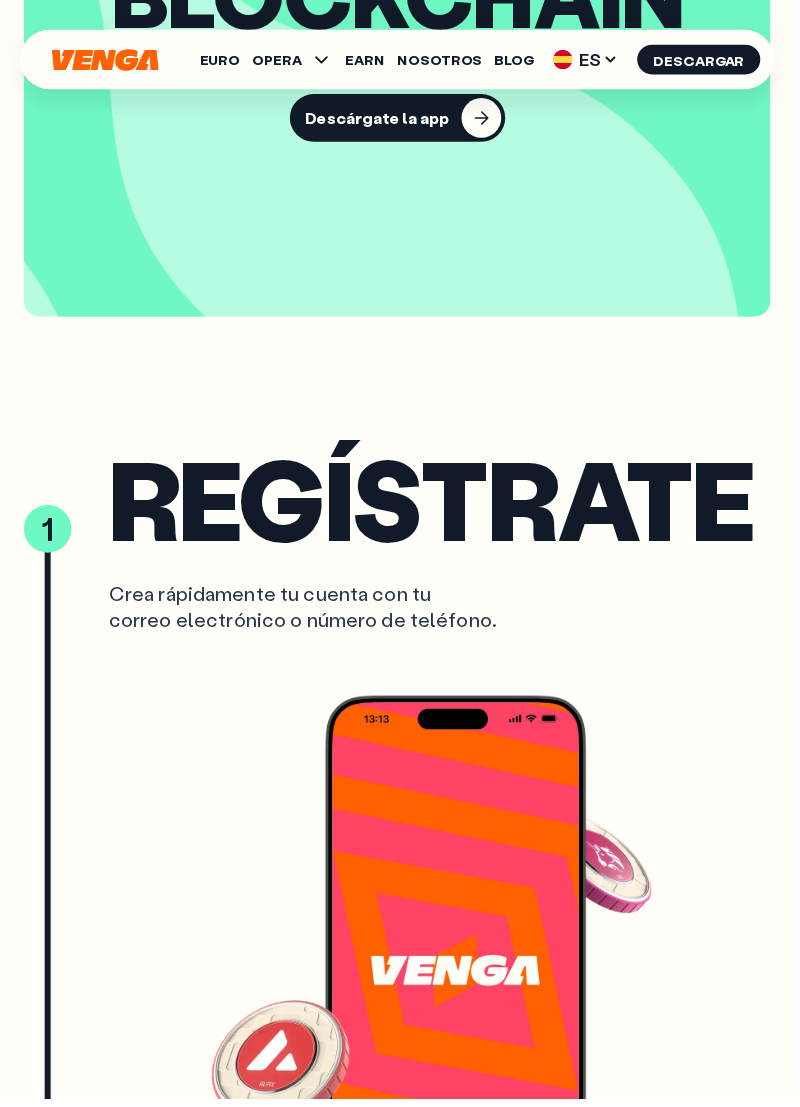 scroll, scrollTop: 2980, scrollLeft: 0, axis: vertical 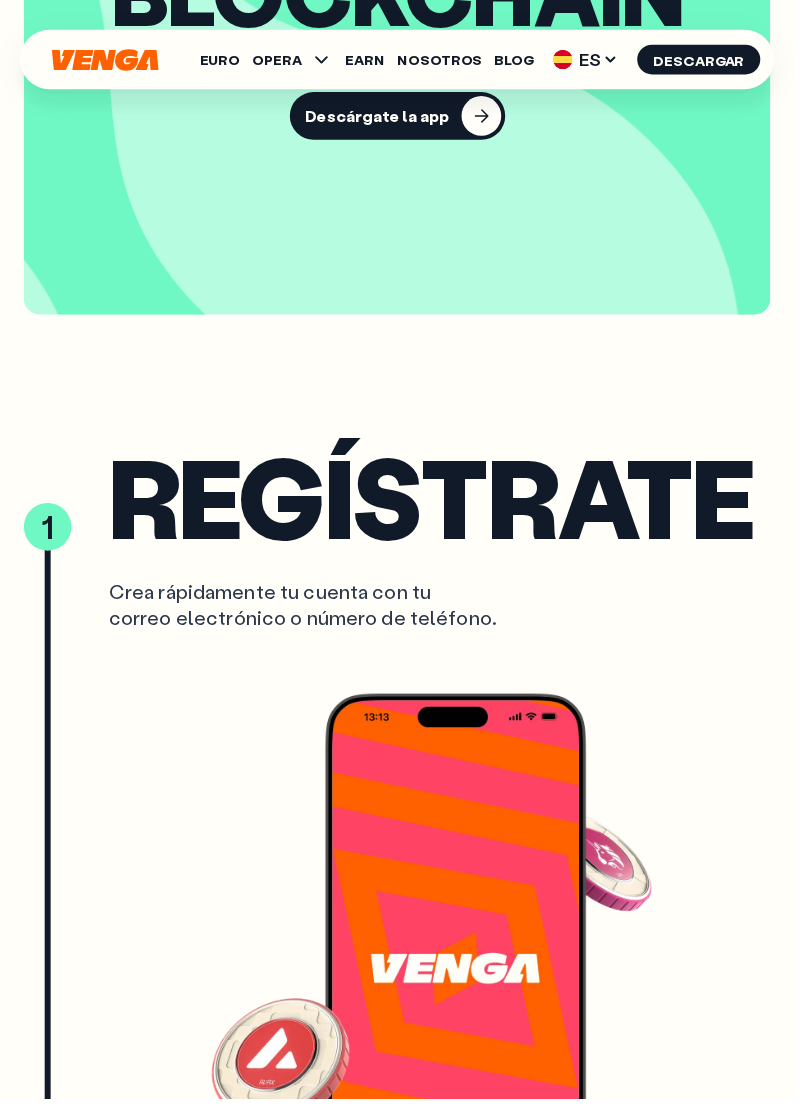 click on "Regístrate" at bounding box center [435, 499] 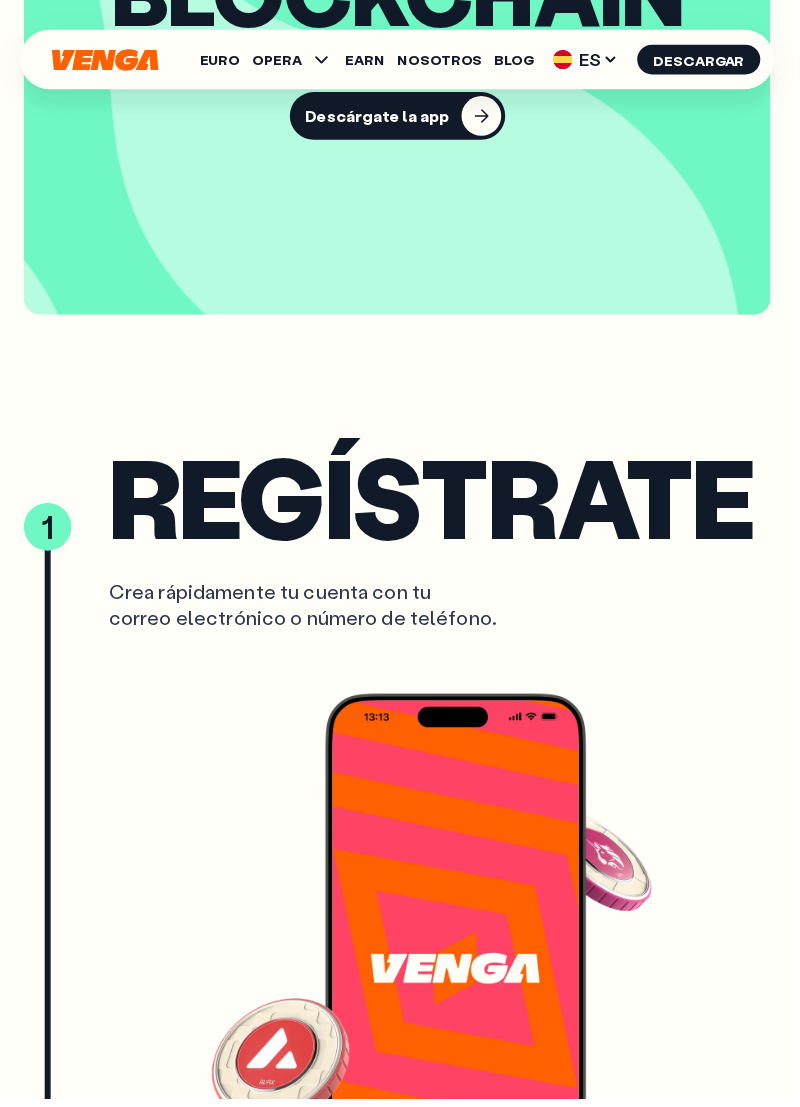 click at bounding box center [435, 976] 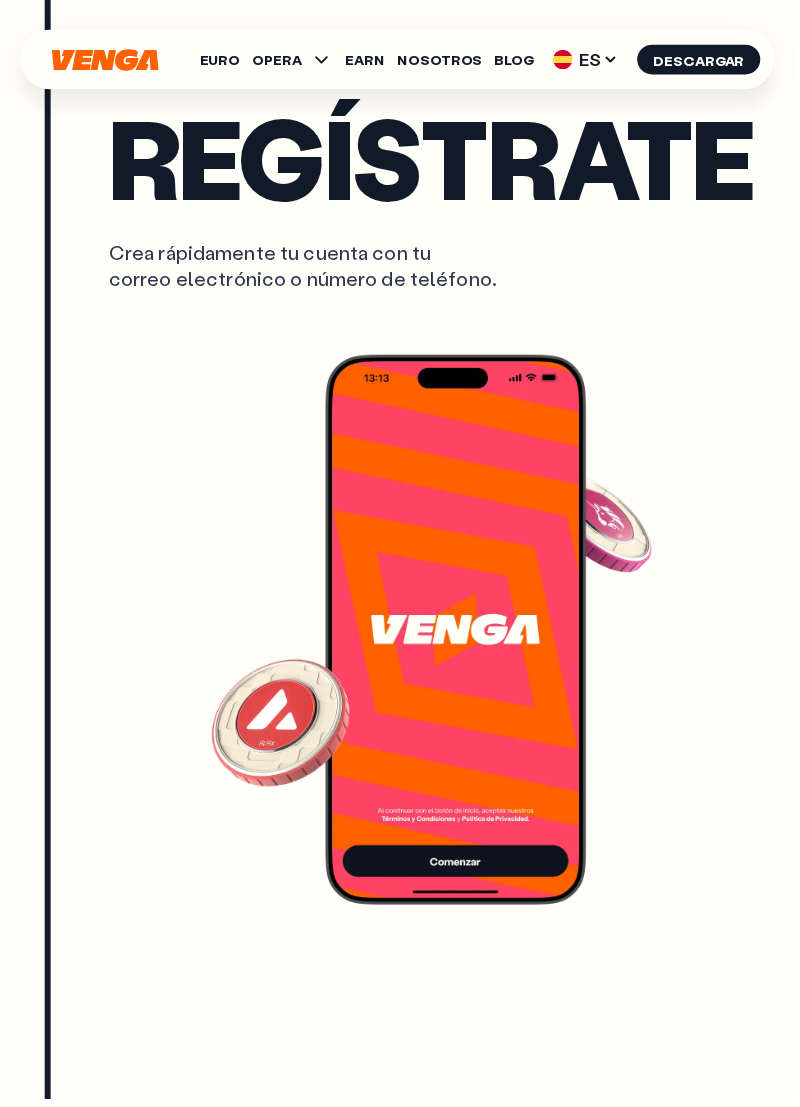 scroll, scrollTop: 3855, scrollLeft: 0, axis: vertical 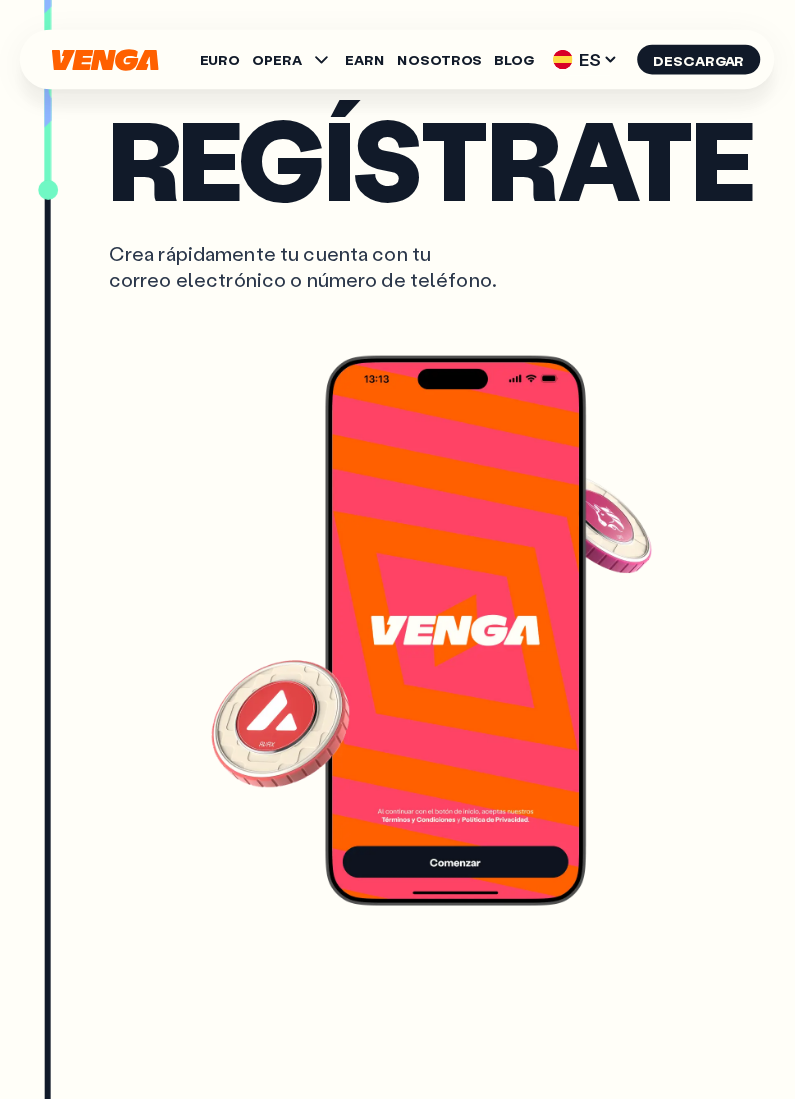 click at bounding box center (435, 635) 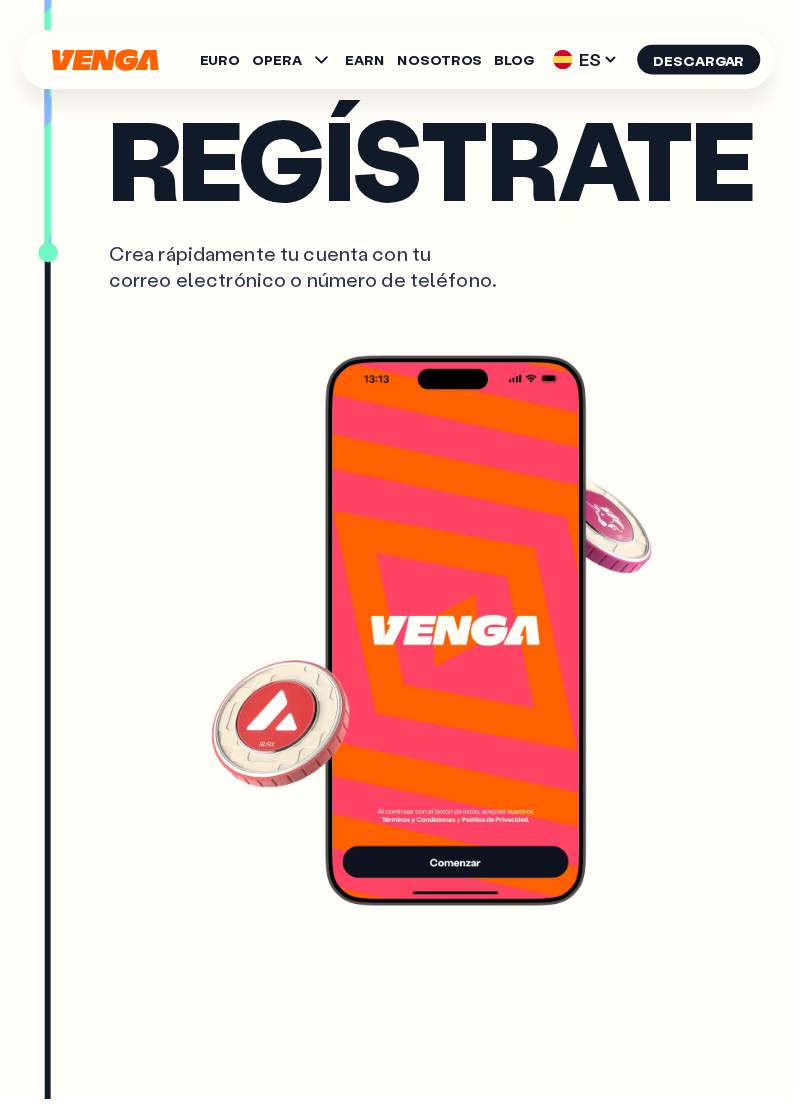 click at bounding box center [435, 635] 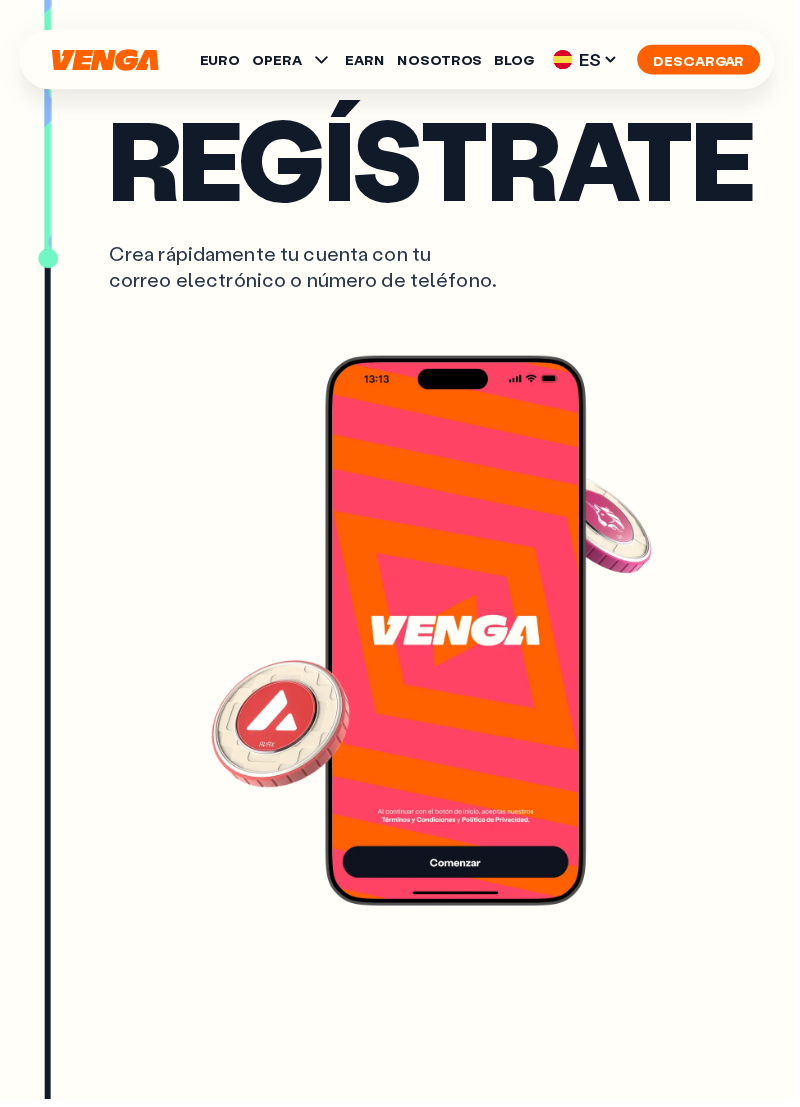 click on "Descargar" at bounding box center [704, 60] 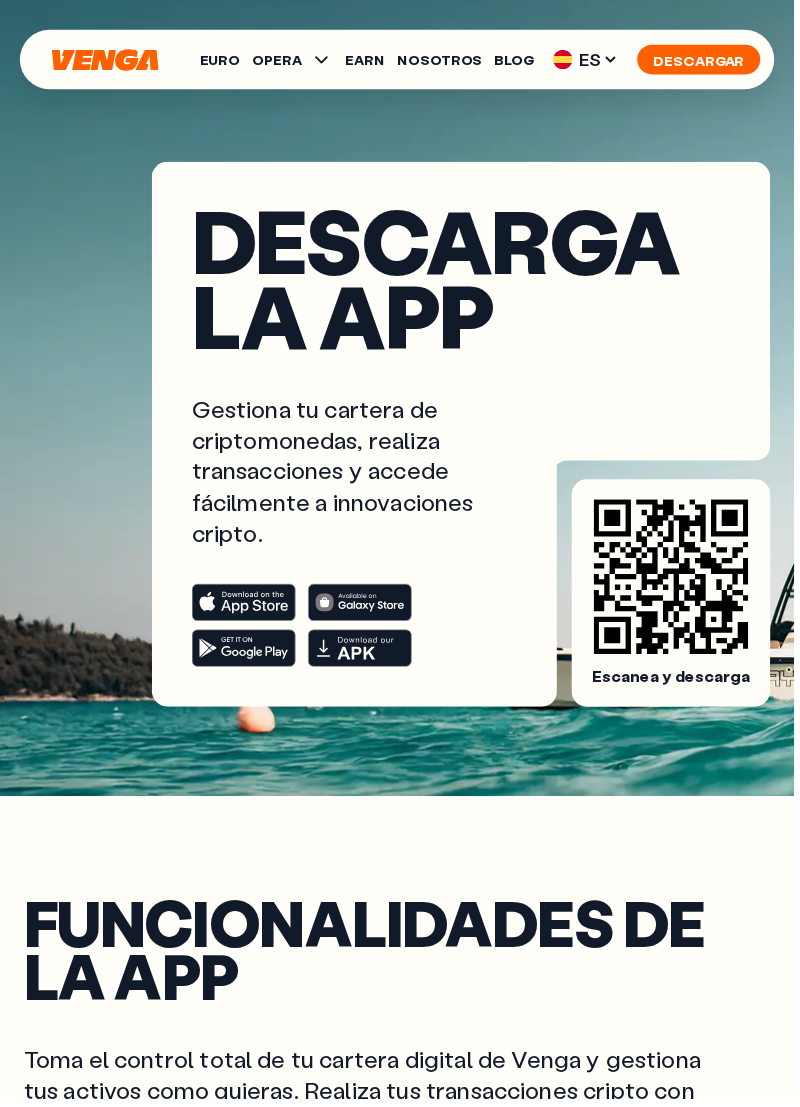 scroll, scrollTop: 0, scrollLeft: 0, axis: both 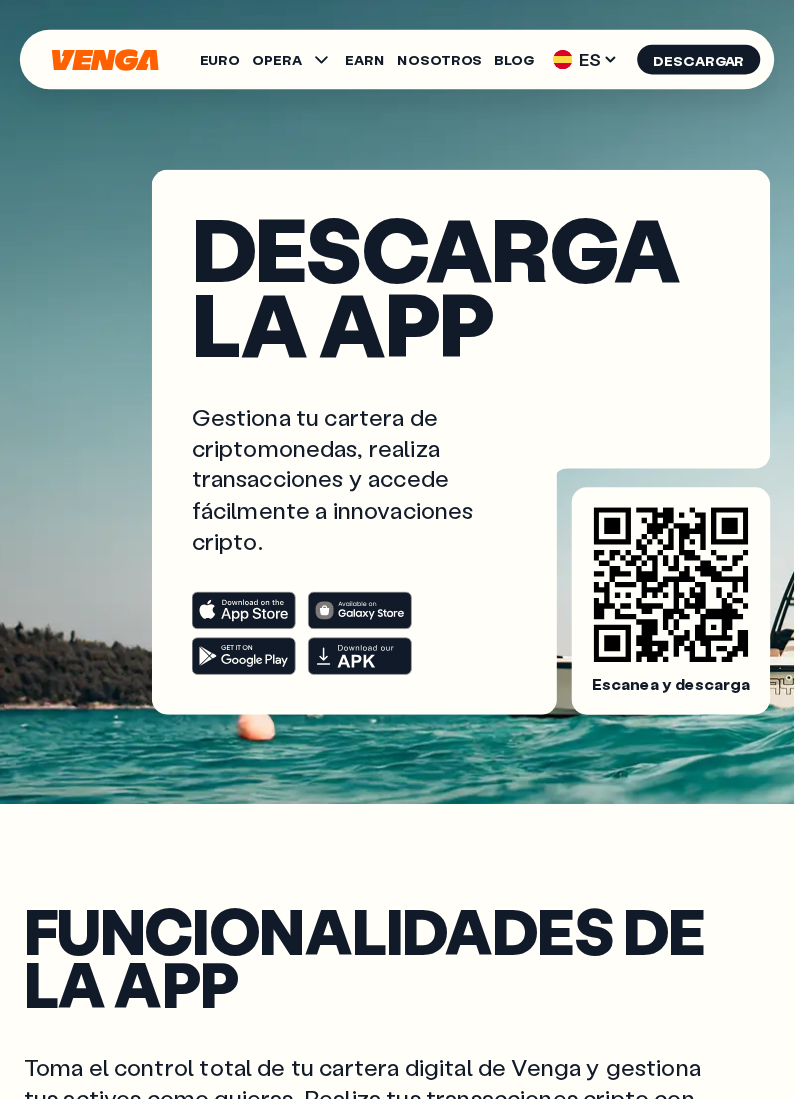 click at bounding box center (357, 445) 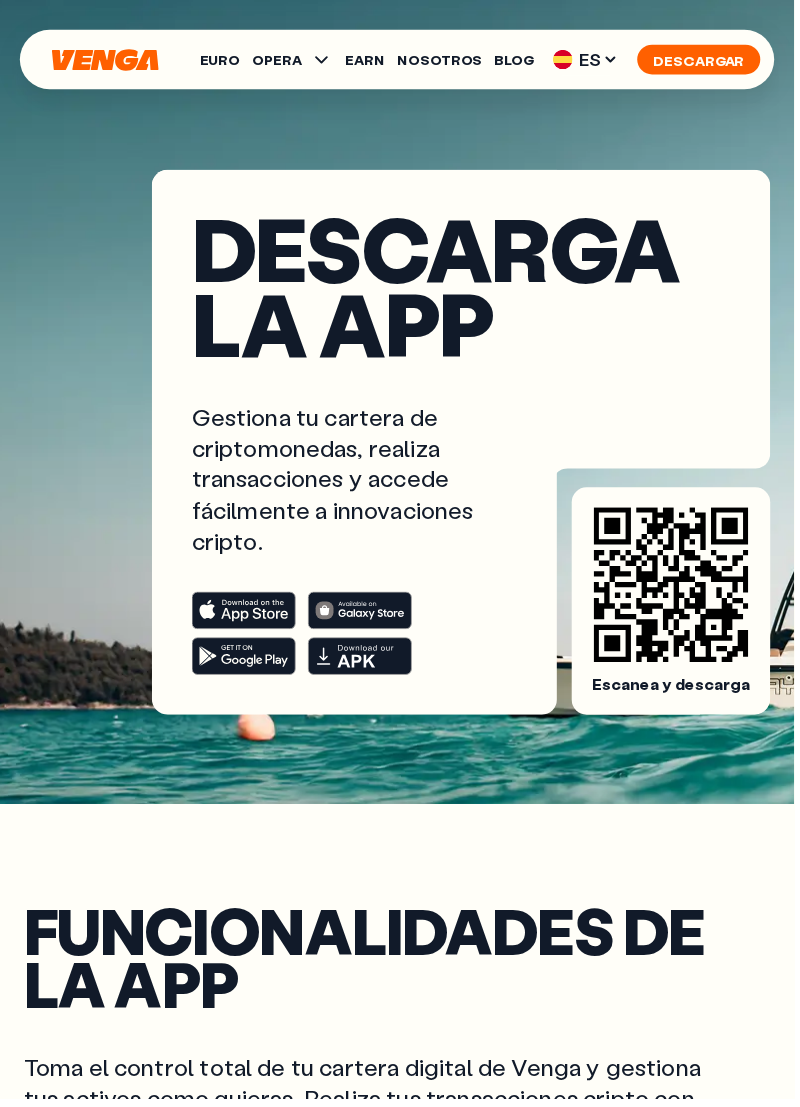 click on "Descargar" at bounding box center (704, 60) 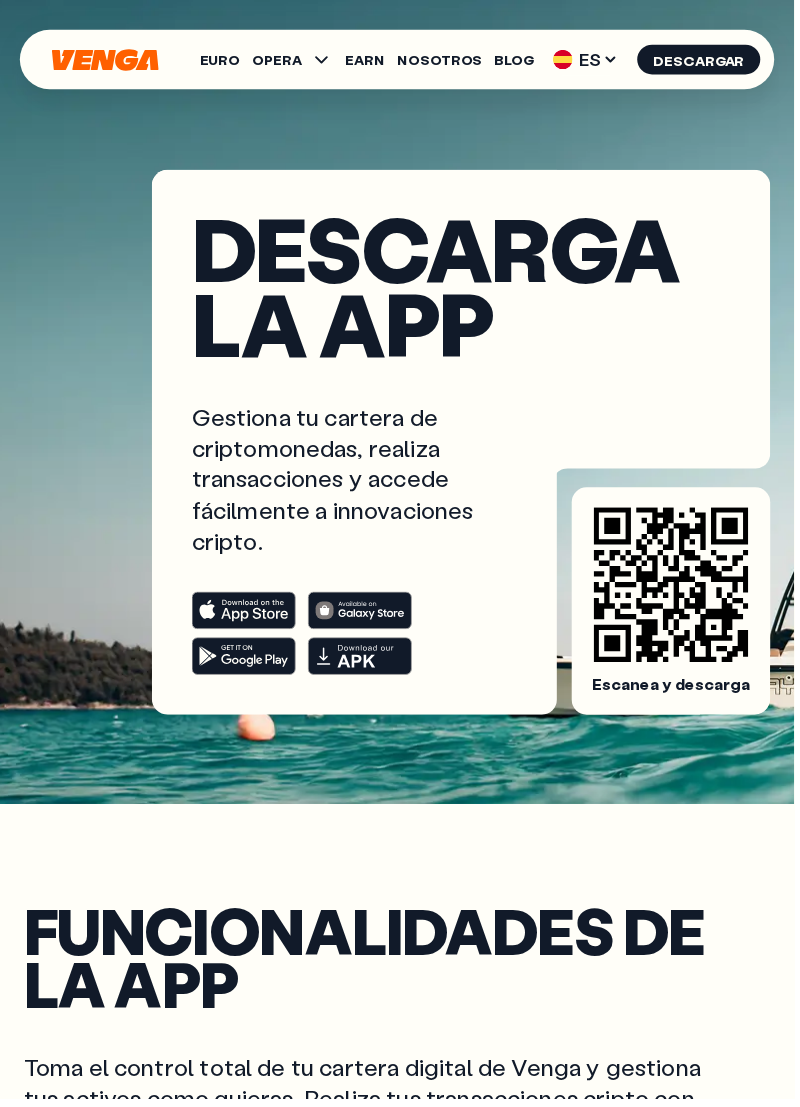 click on "Escanea y descarga" at bounding box center [676, 689] 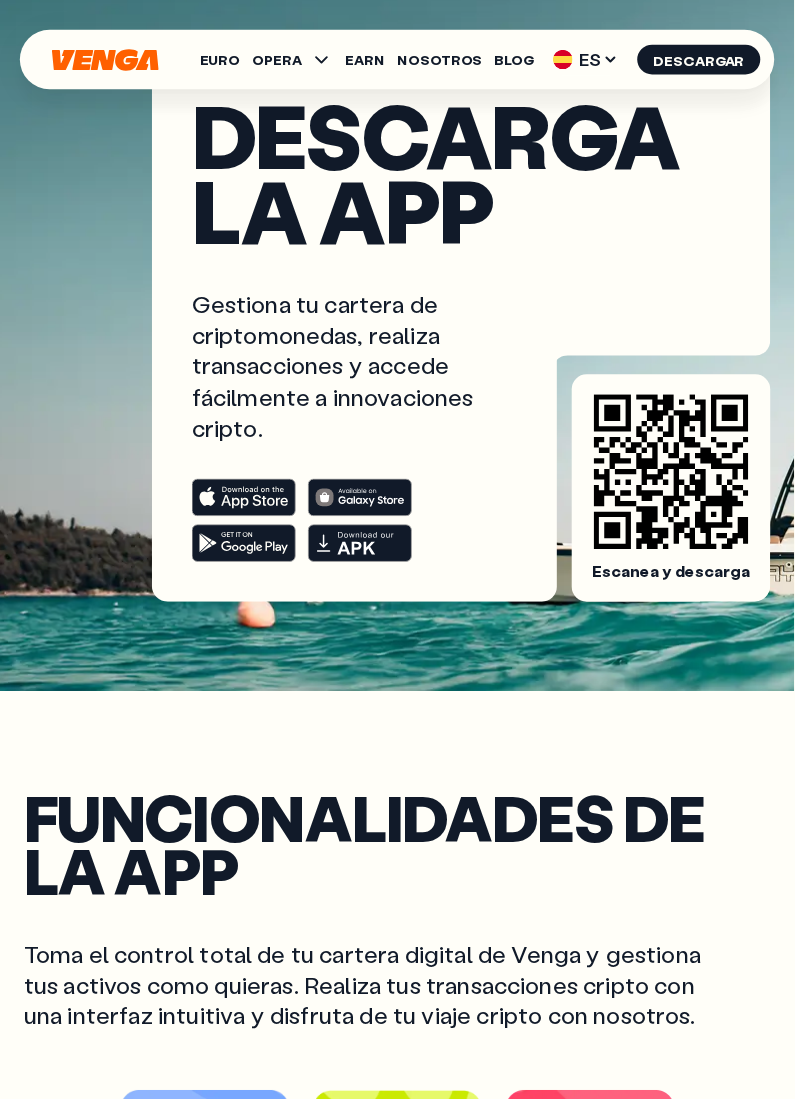 scroll, scrollTop: 0, scrollLeft: 0, axis: both 